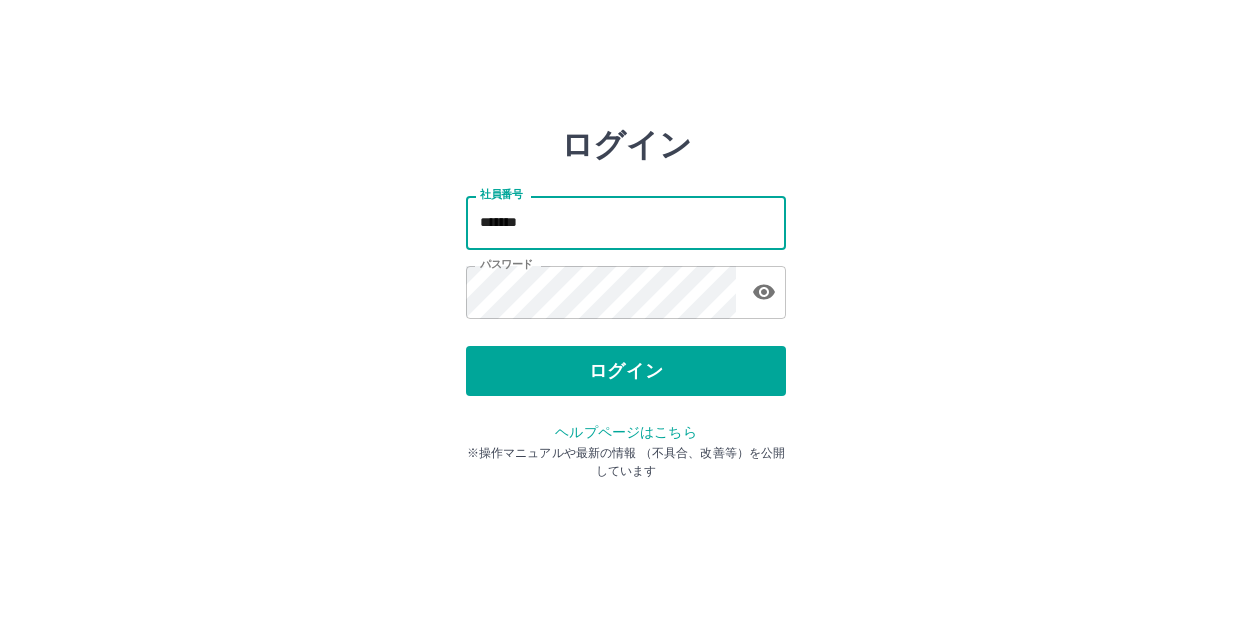 scroll, scrollTop: 0, scrollLeft: 0, axis: both 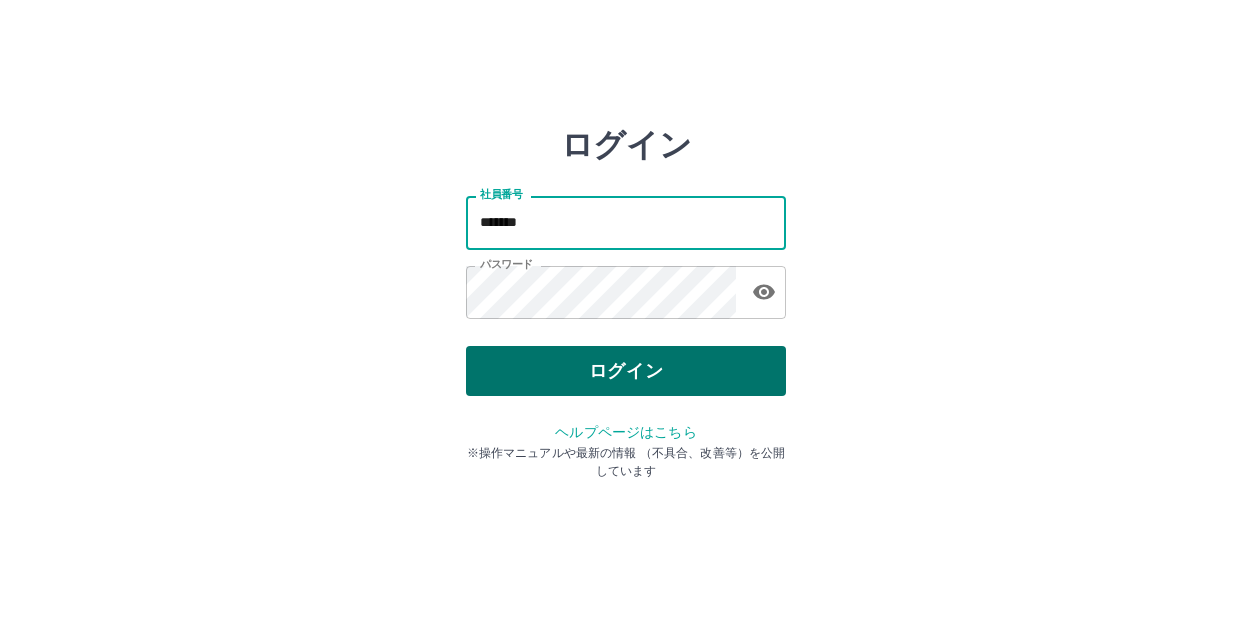click on "ログイン" at bounding box center [626, 371] 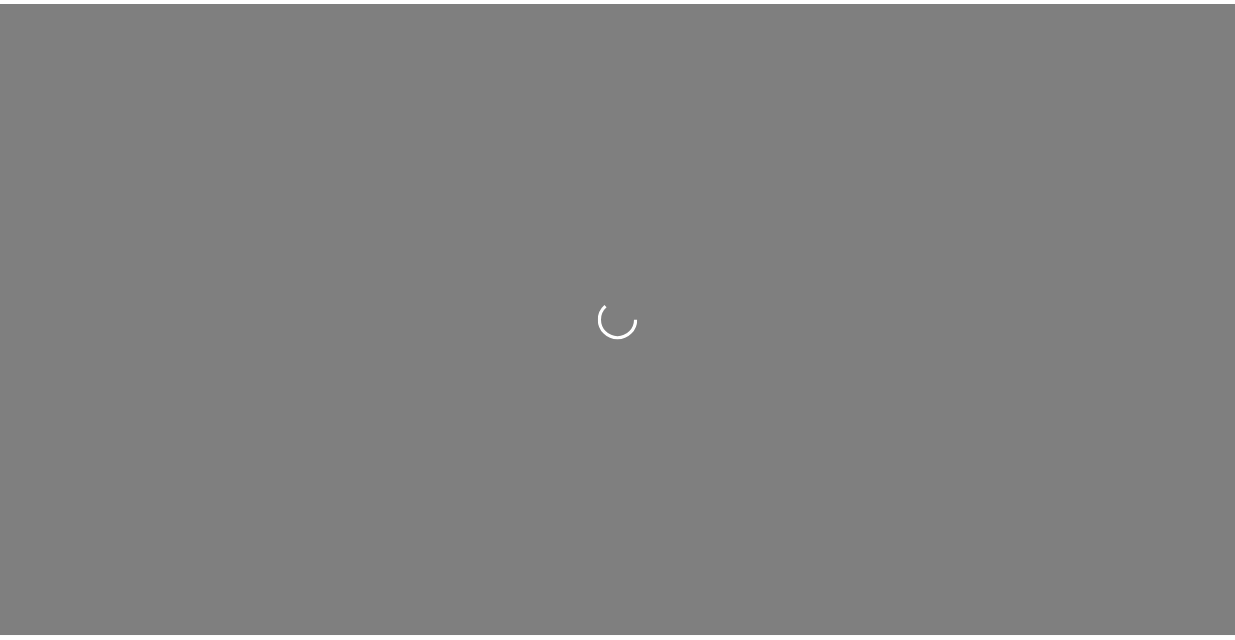 scroll, scrollTop: 0, scrollLeft: 0, axis: both 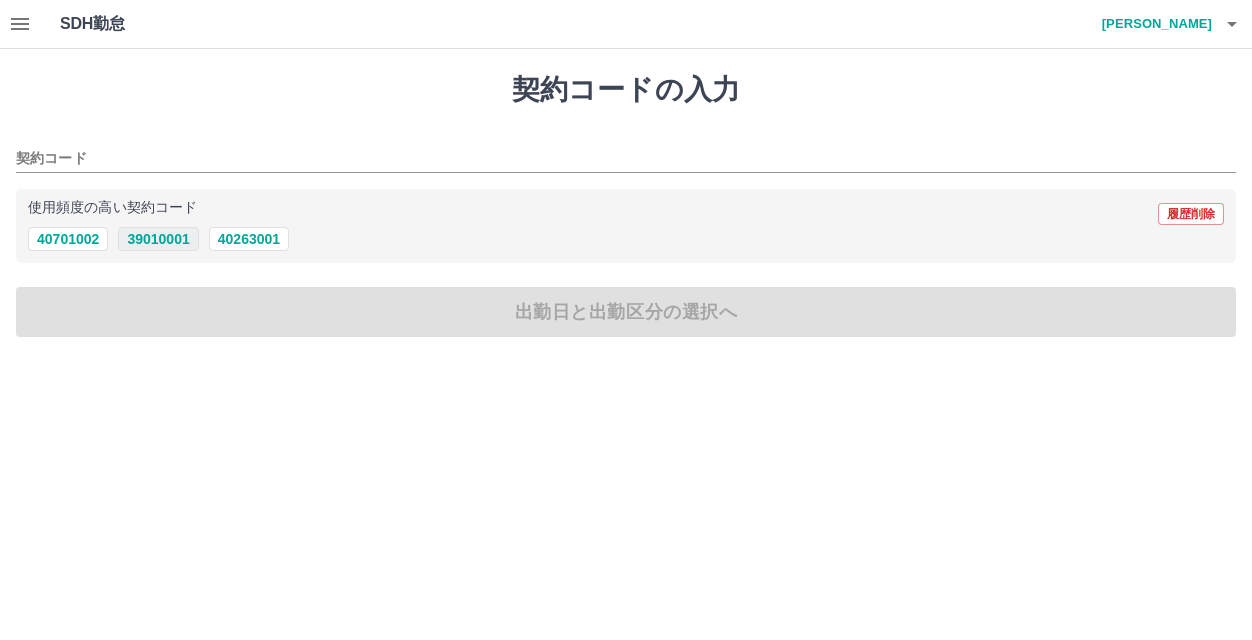 click on "39010001" at bounding box center [158, 239] 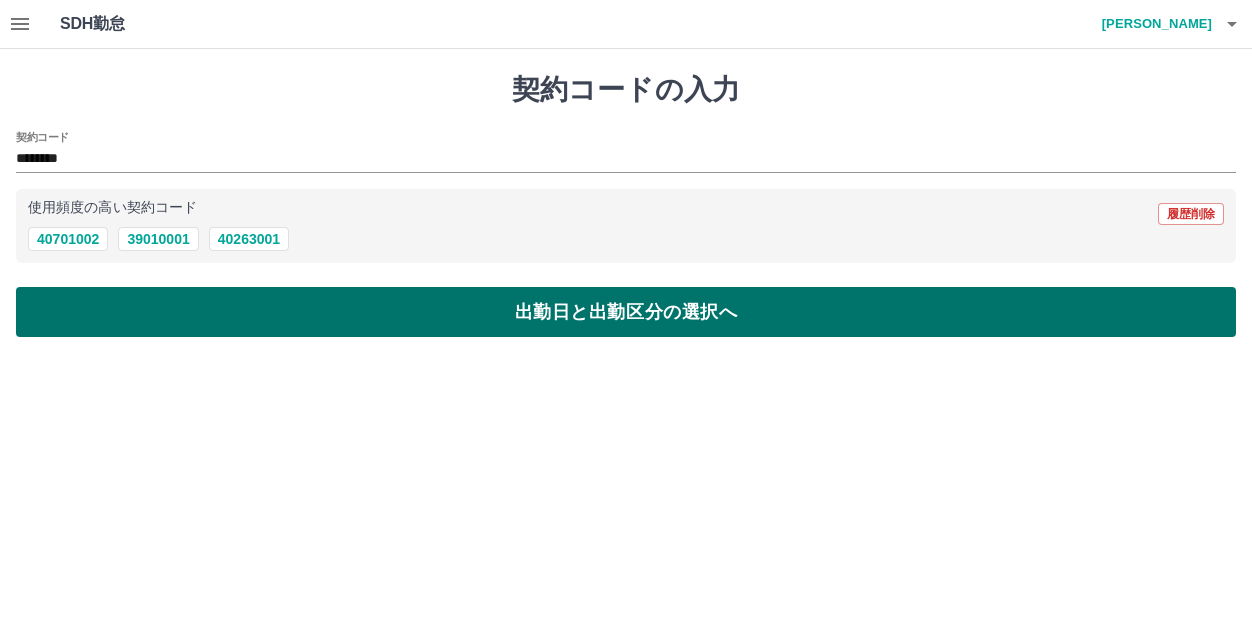 click on "出勤日と出勤区分の選択へ" at bounding box center (626, 312) 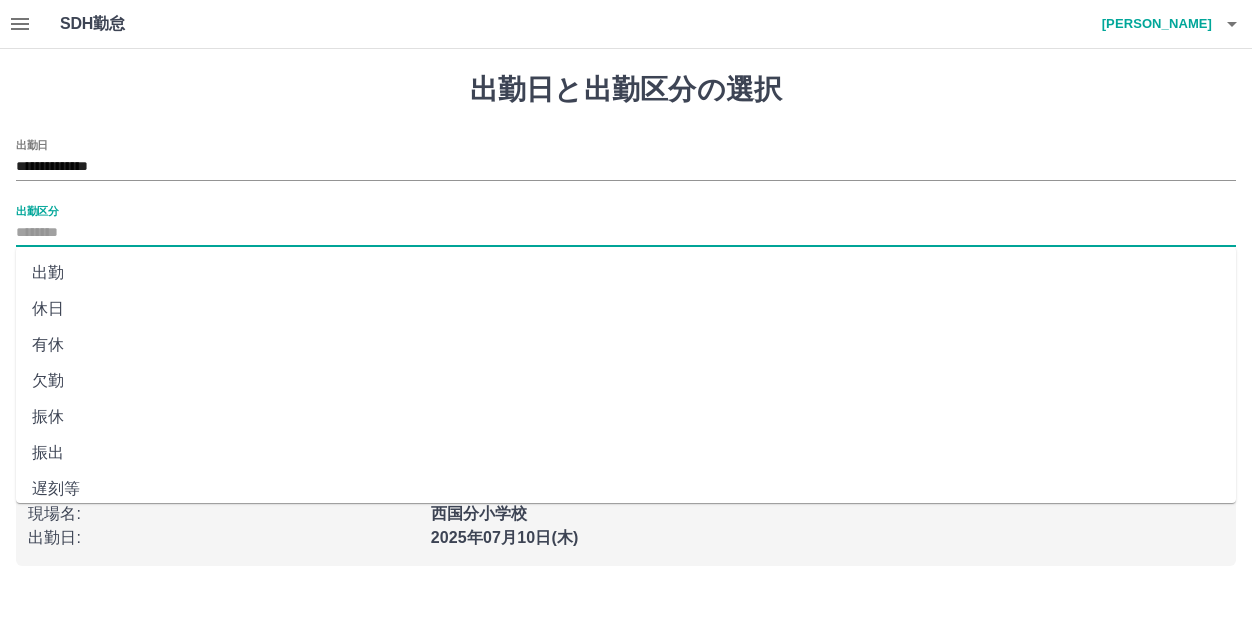 click on "出勤区分" at bounding box center [626, 233] 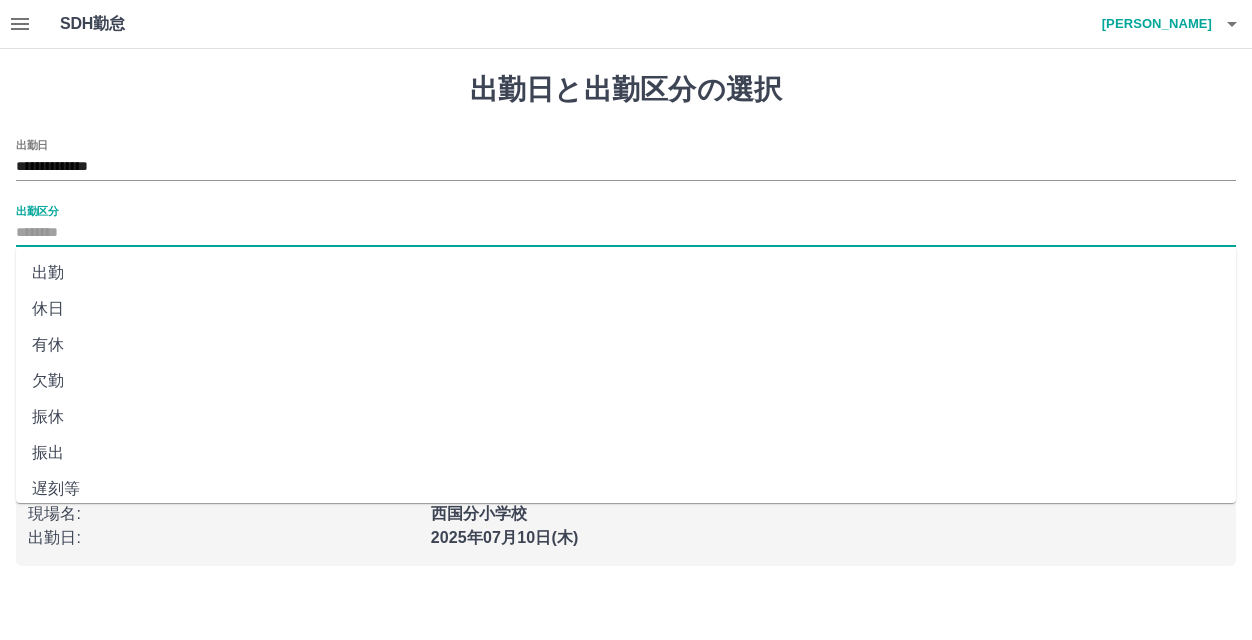click on "出勤" at bounding box center [626, 273] 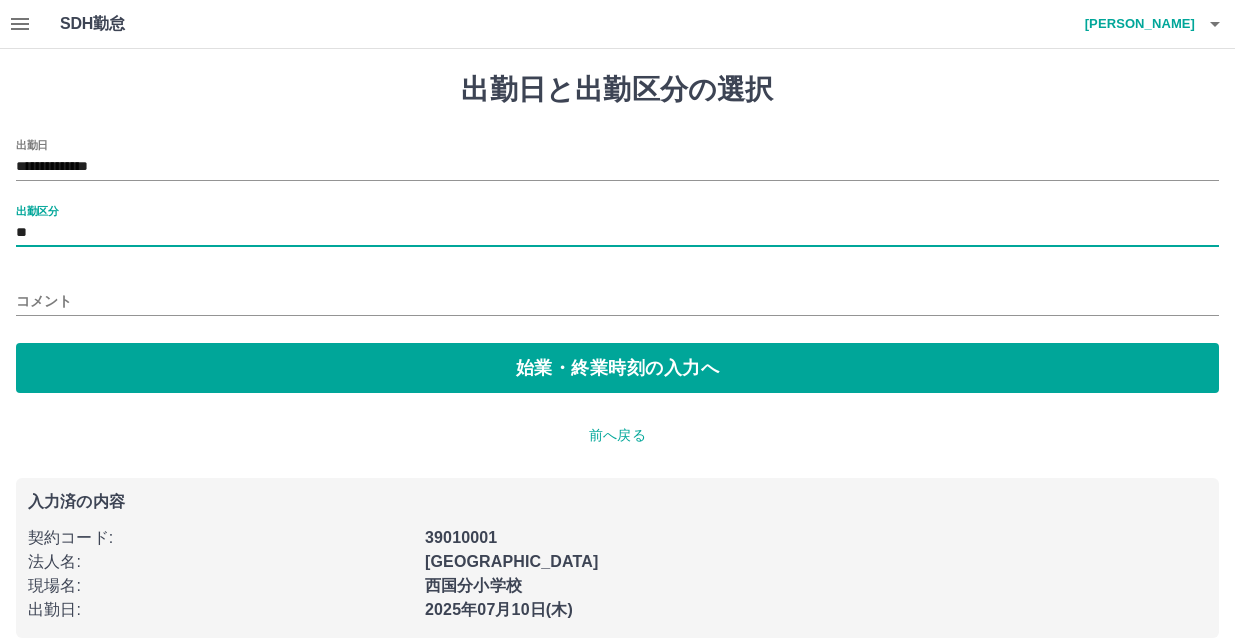 click on "コメント" at bounding box center (617, 301) 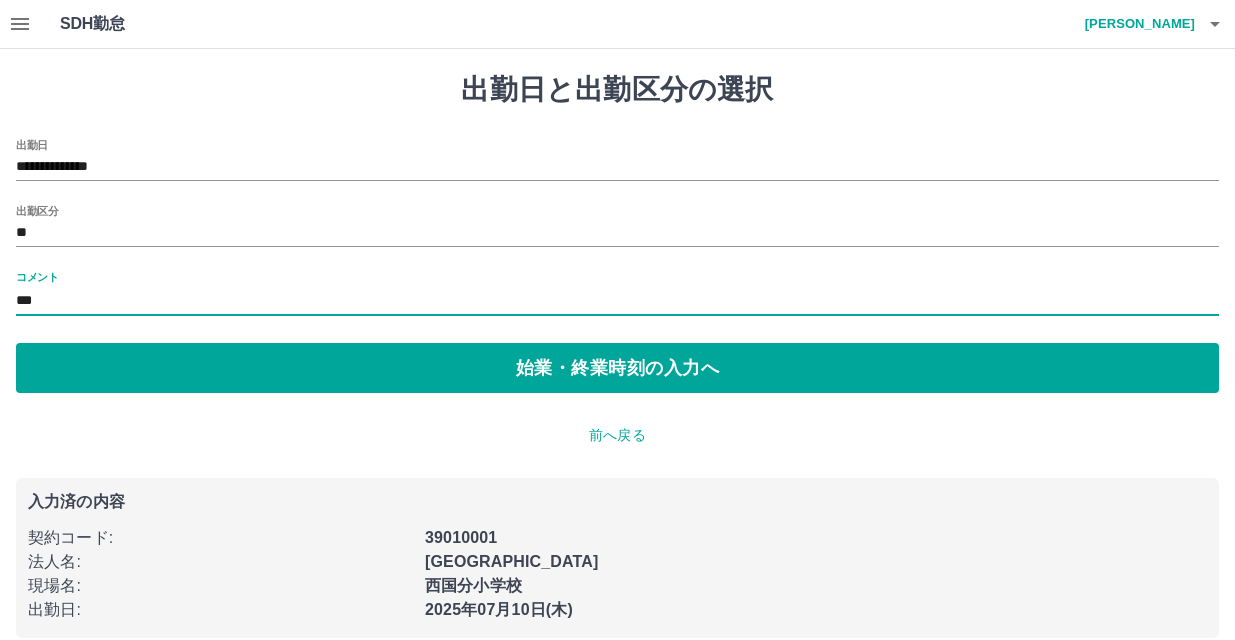 click on "***" at bounding box center (617, 301) 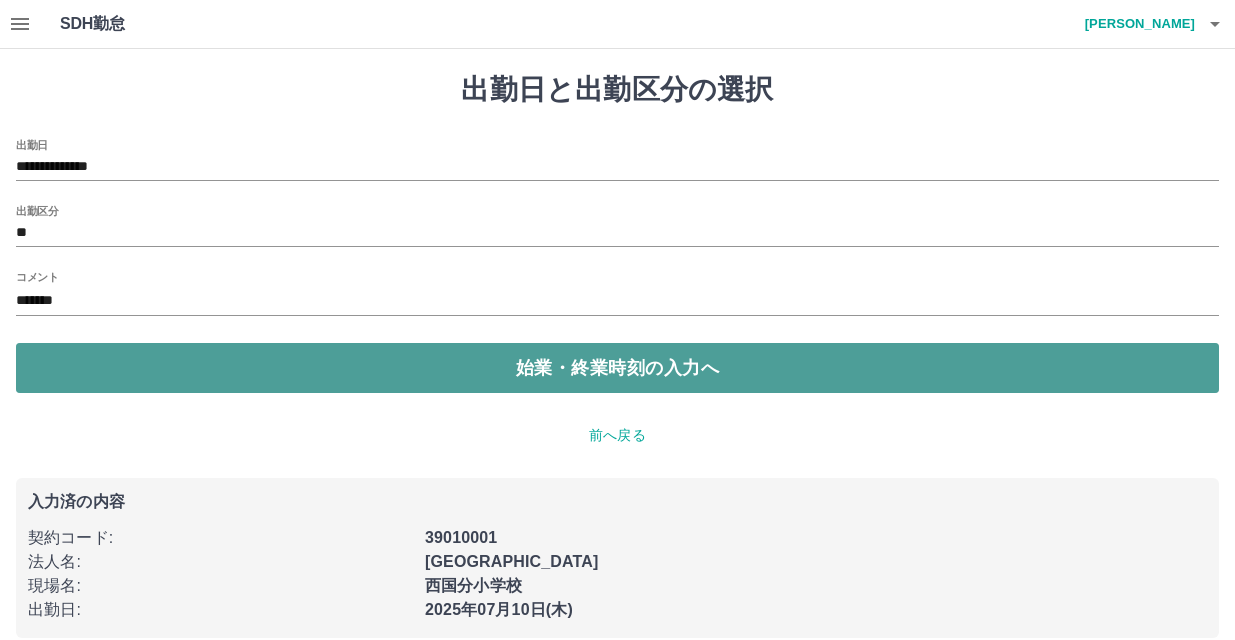 click on "始業・終業時刻の入力へ" at bounding box center (617, 368) 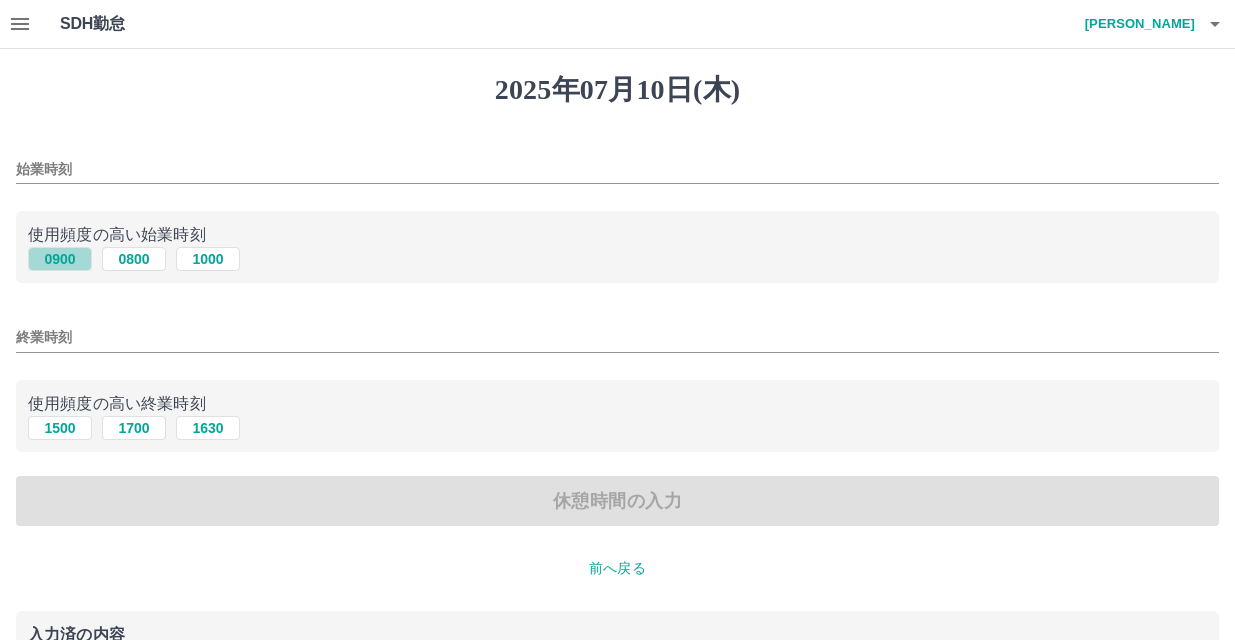 click on "0900" at bounding box center (60, 259) 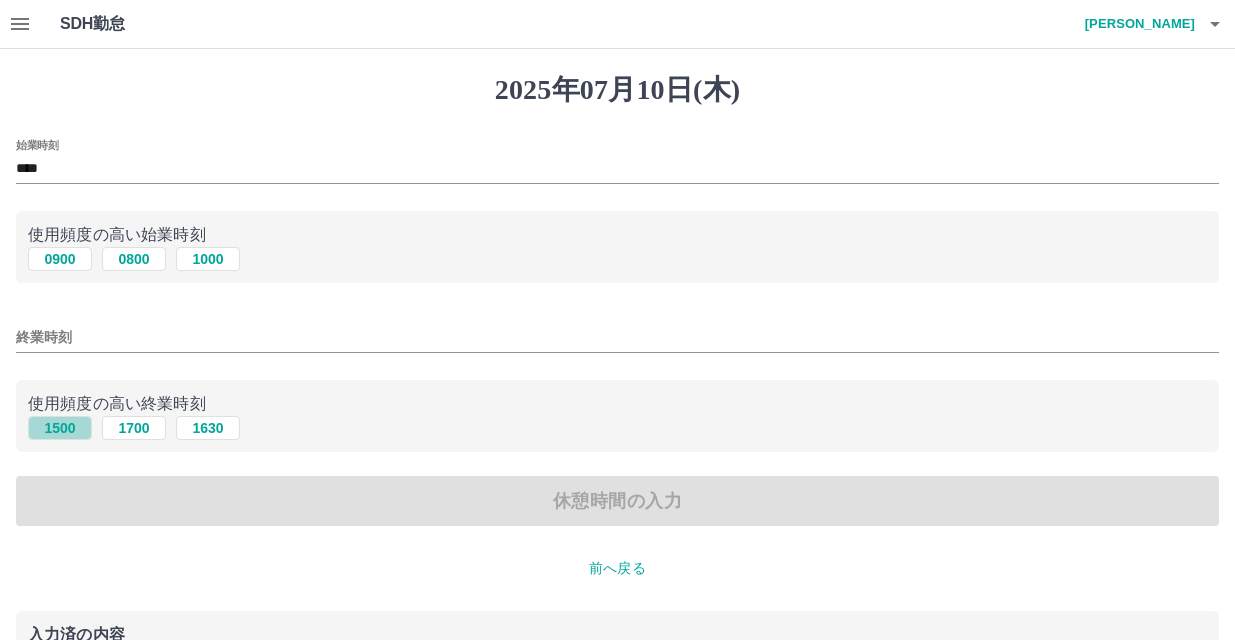 click on "1500" at bounding box center (60, 428) 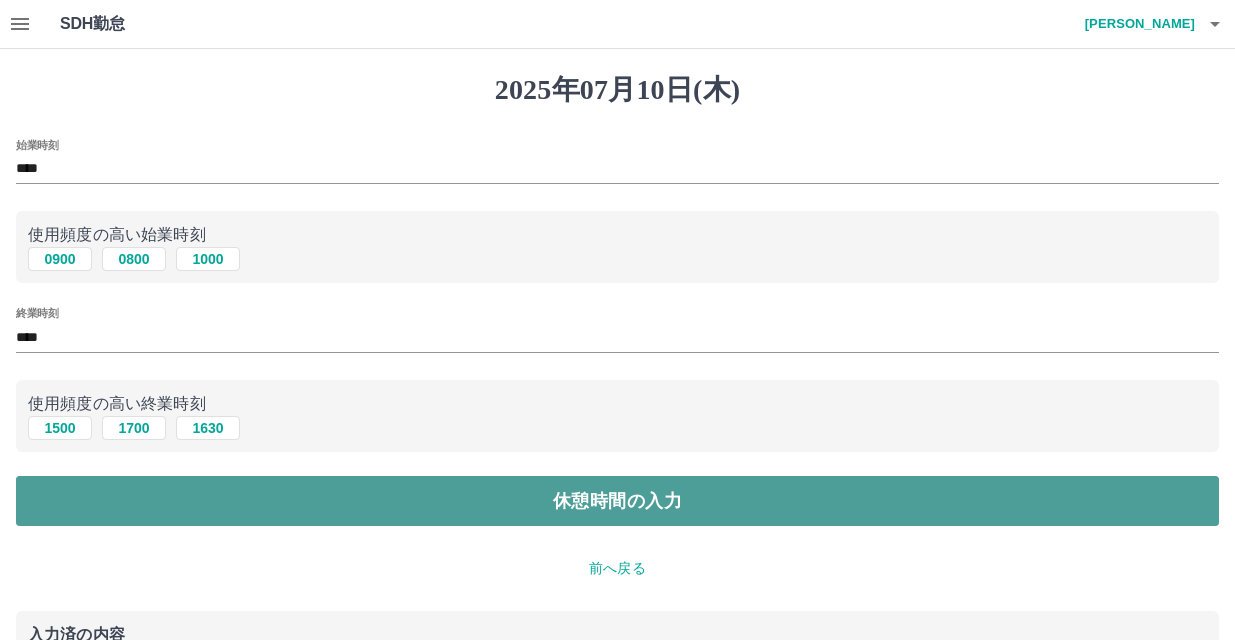 click on "休憩時間の入力" at bounding box center [617, 501] 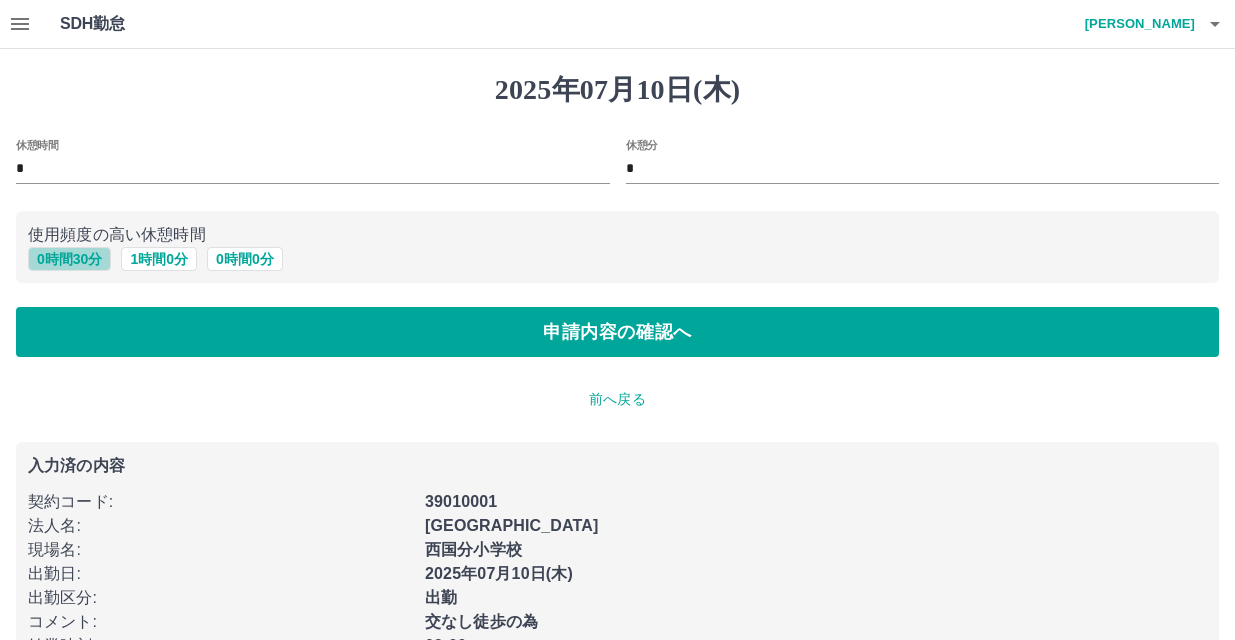 click on "0 時間 30 分" at bounding box center (69, 259) 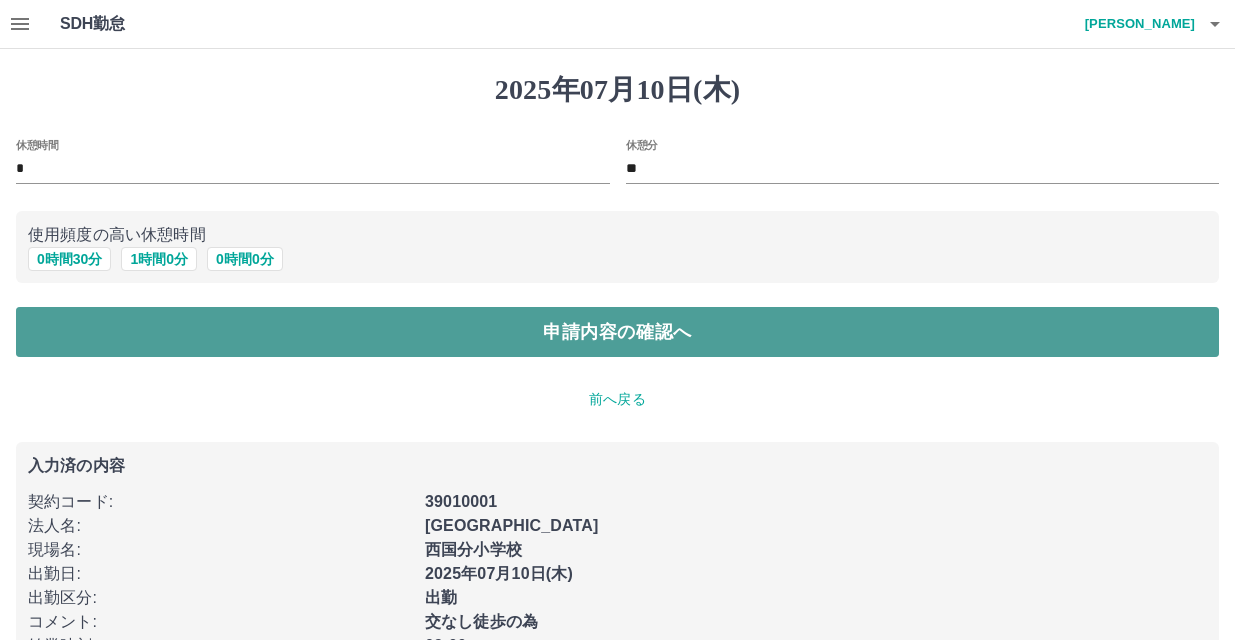 click on "申請内容の確認へ" at bounding box center (617, 332) 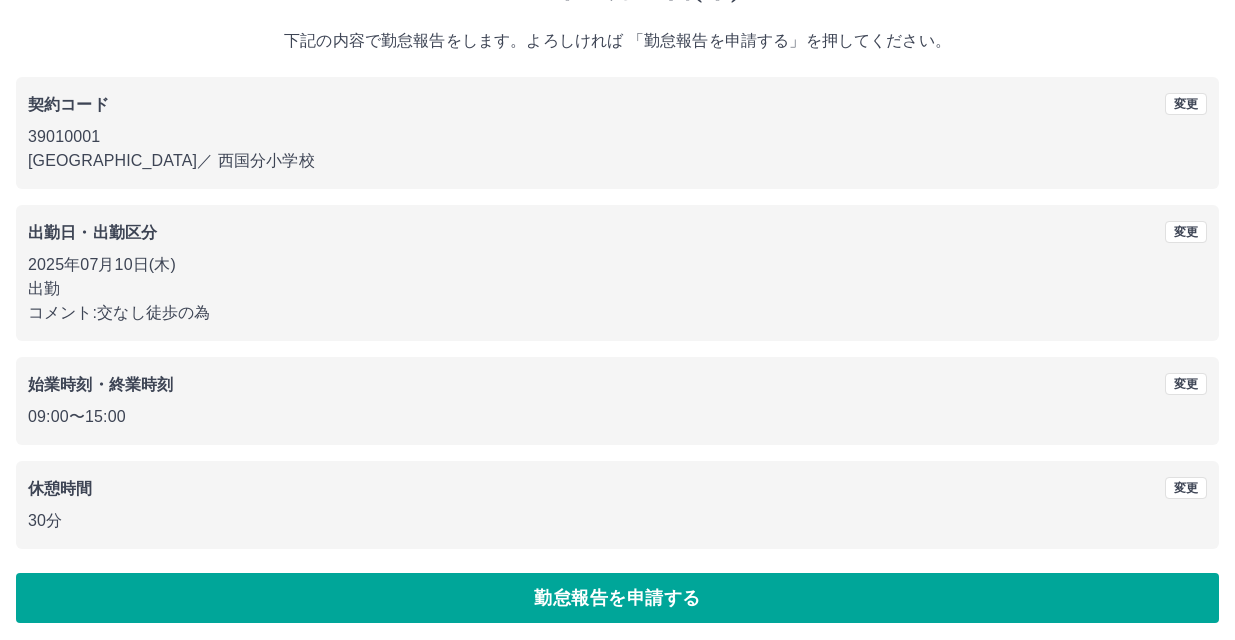 scroll, scrollTop: 109, scrollLeft: 0, axis: vertical 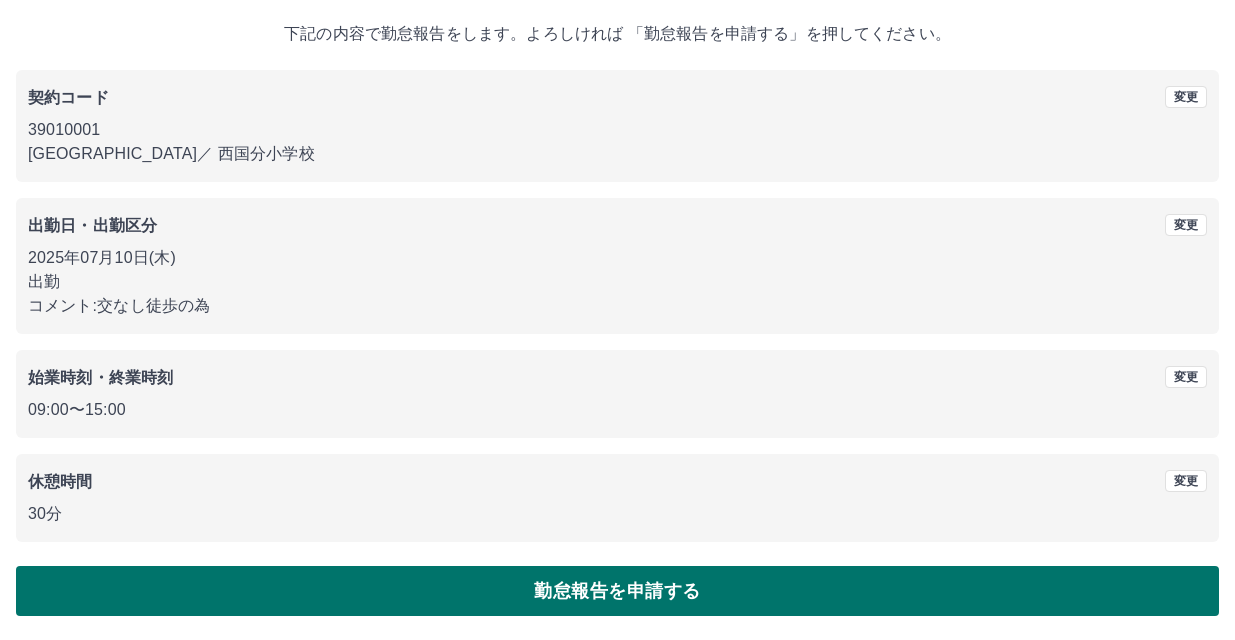 click on "勤怠報告を申請する" at bounding box center [617, 591] 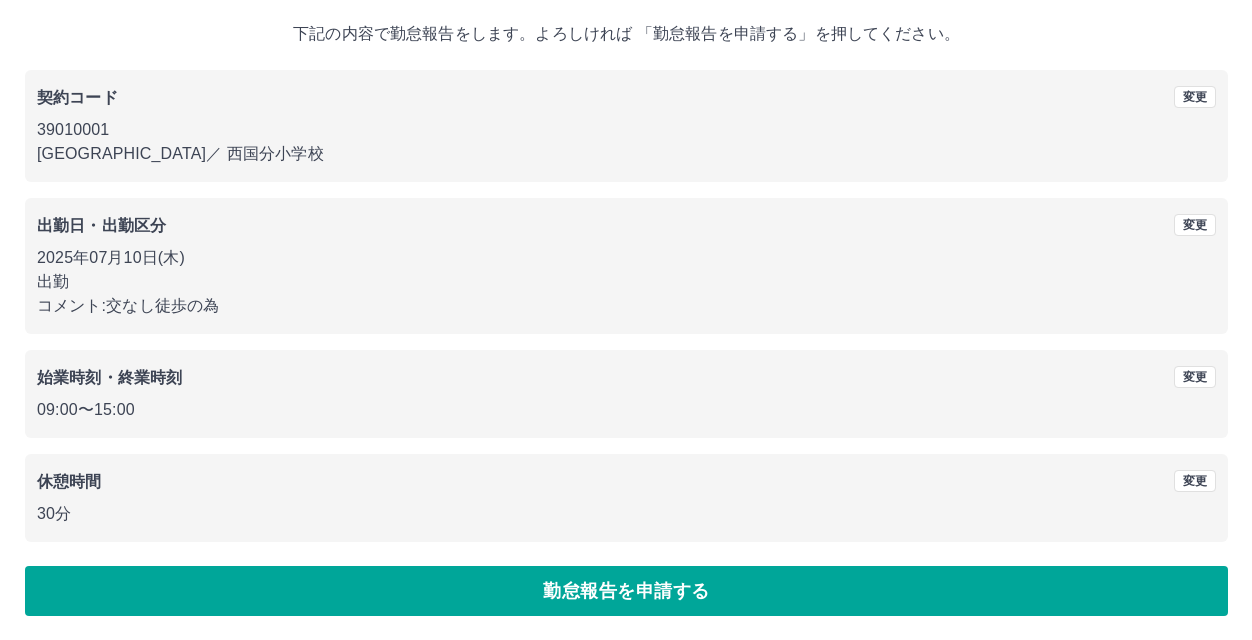 scroll, scrollTop: 0, scrollLeft: 0, axis: both 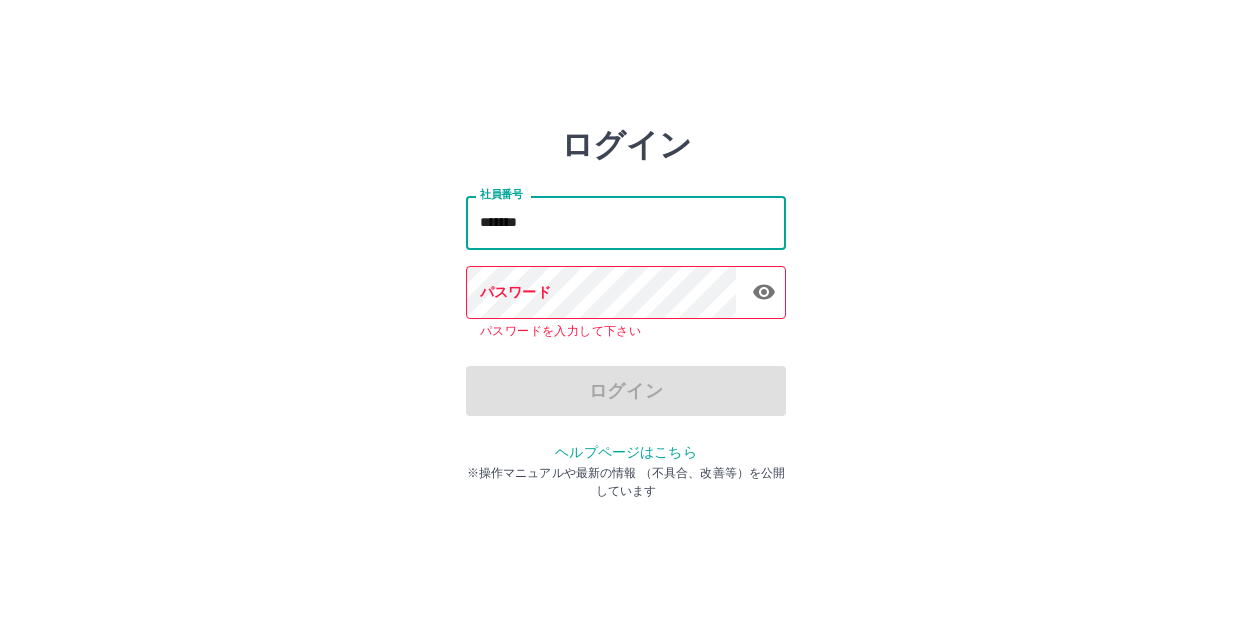 click on "*******" at bounding box center [626, 222] 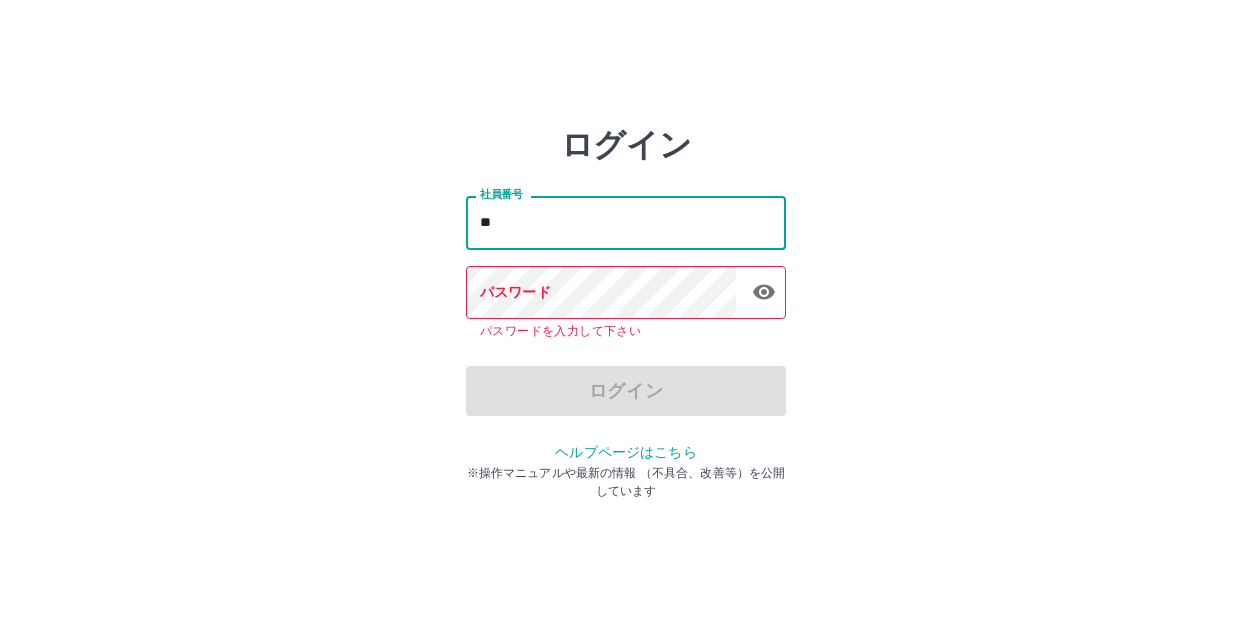 type on "*" 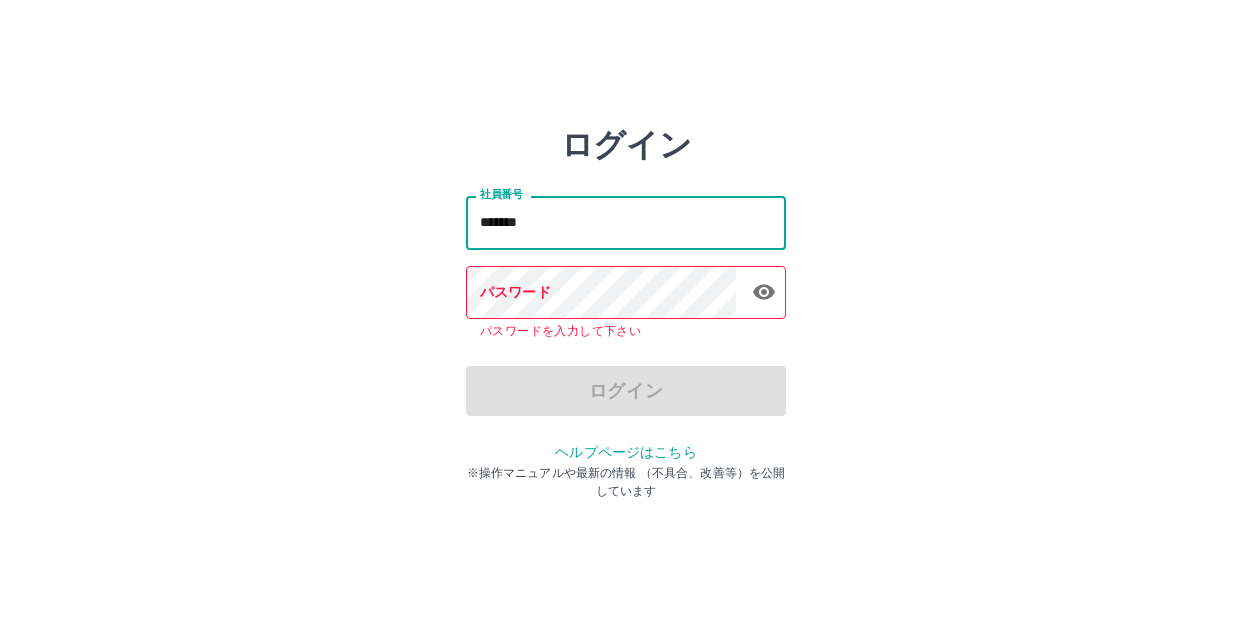 type on "*******" 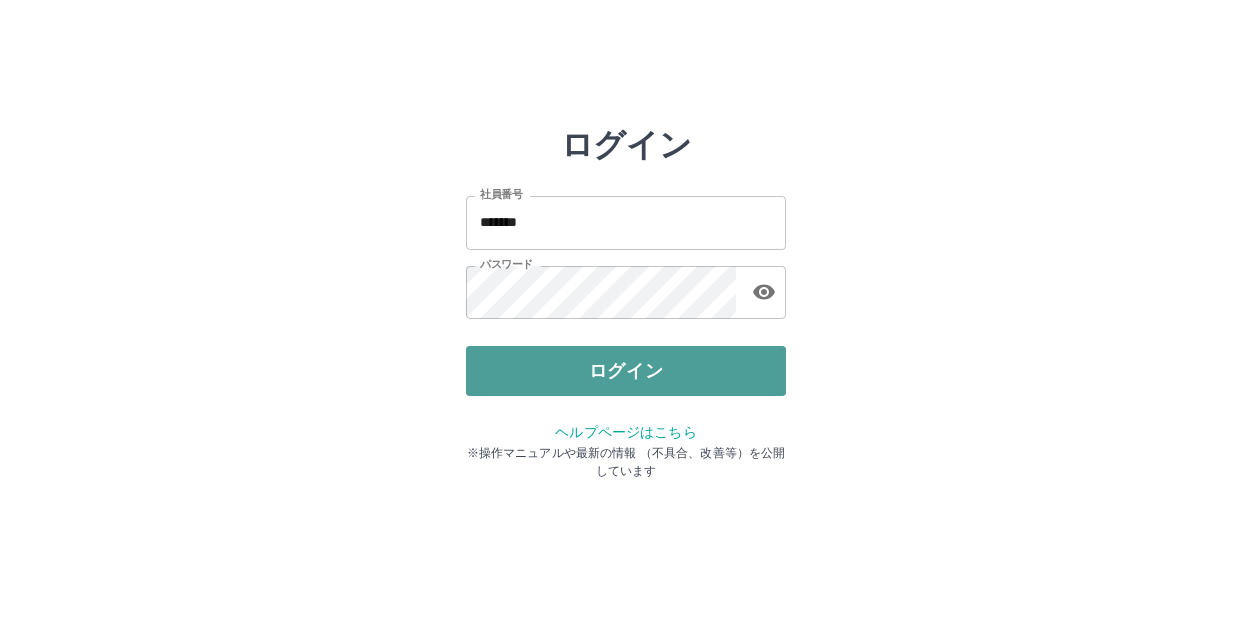 click on "ログイン" at bounding box center [626, 371] 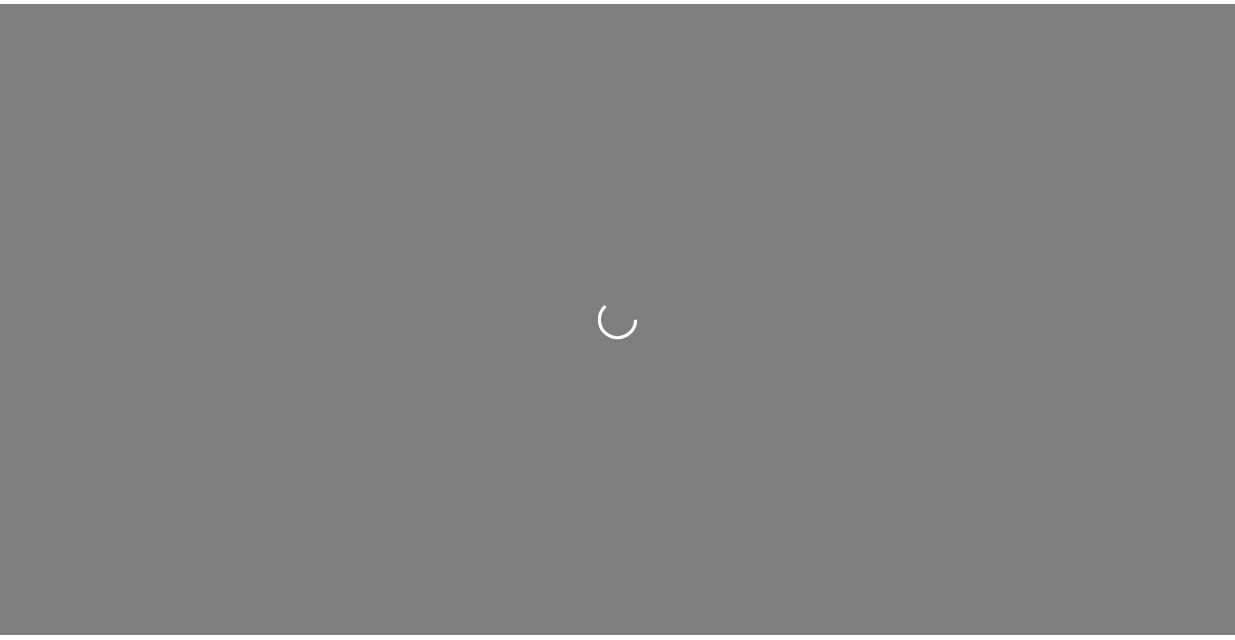 scroll, scrollTop: 0, scrollLeft: 0, axis: both 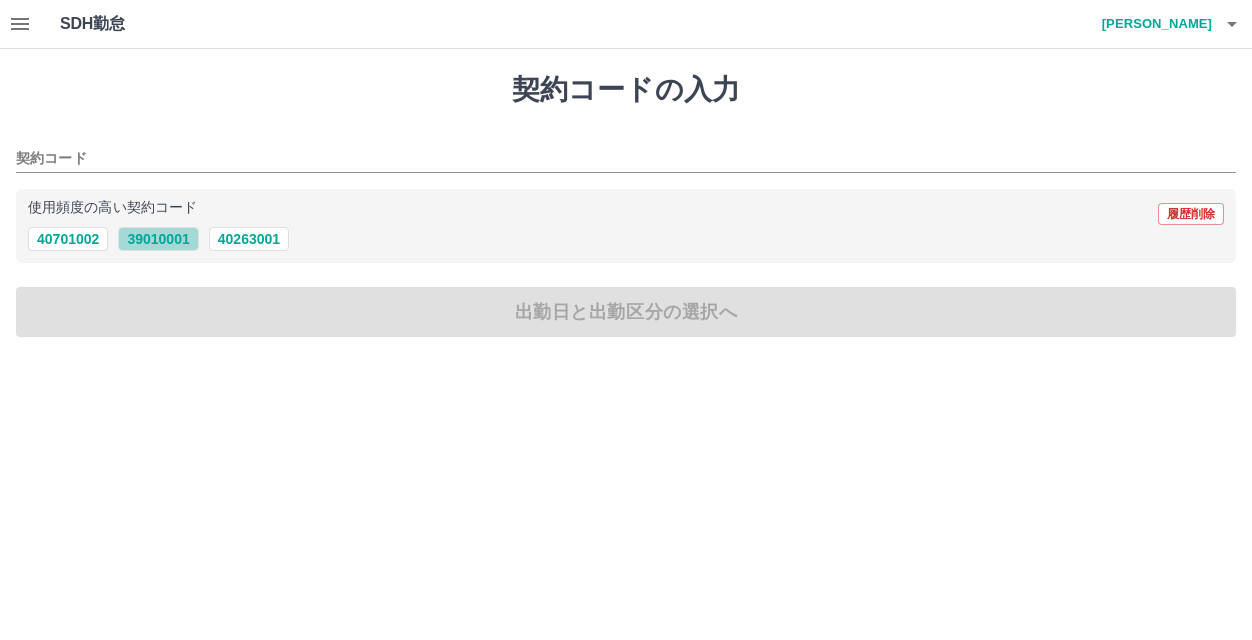 click on "39010001" at bounding box center [158, 239] 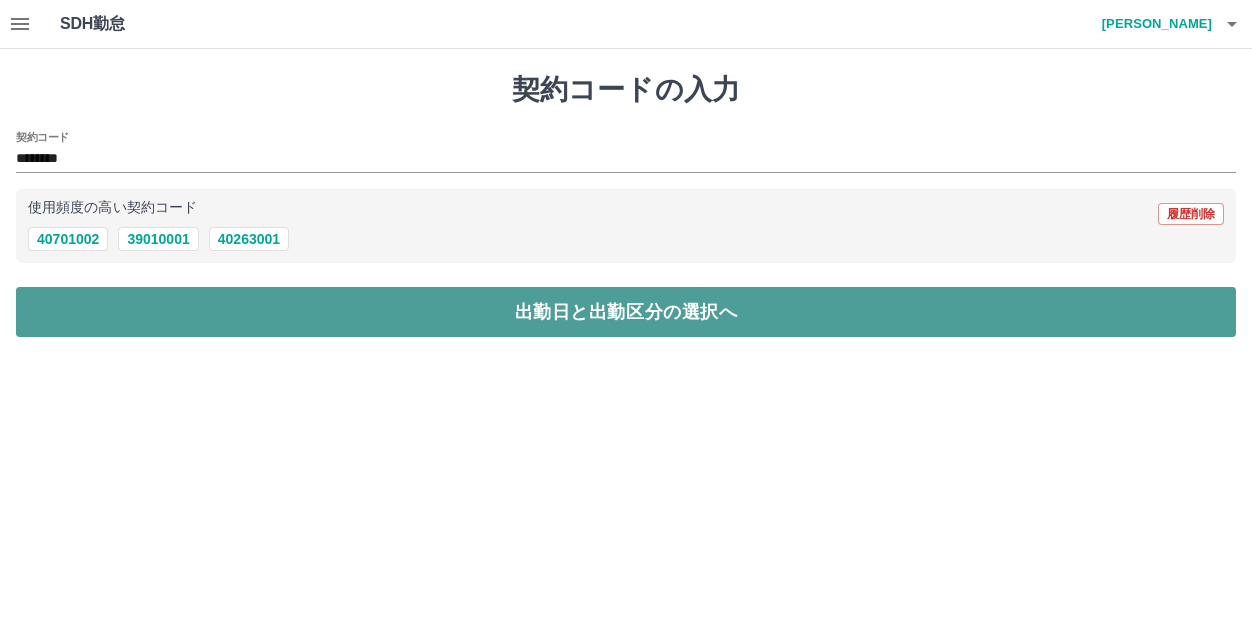 click on "出勤日と出勤区分の選択へ" at bounding box center (626, 312) 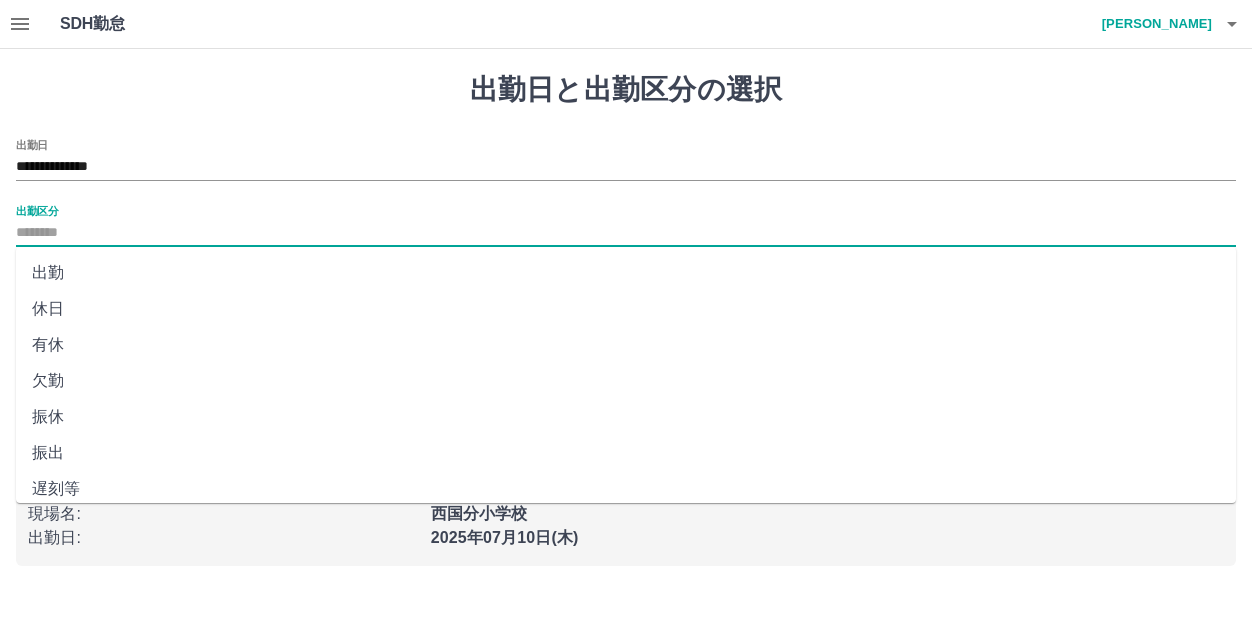 click on "出勤区分" at bounding box center [626, 233] 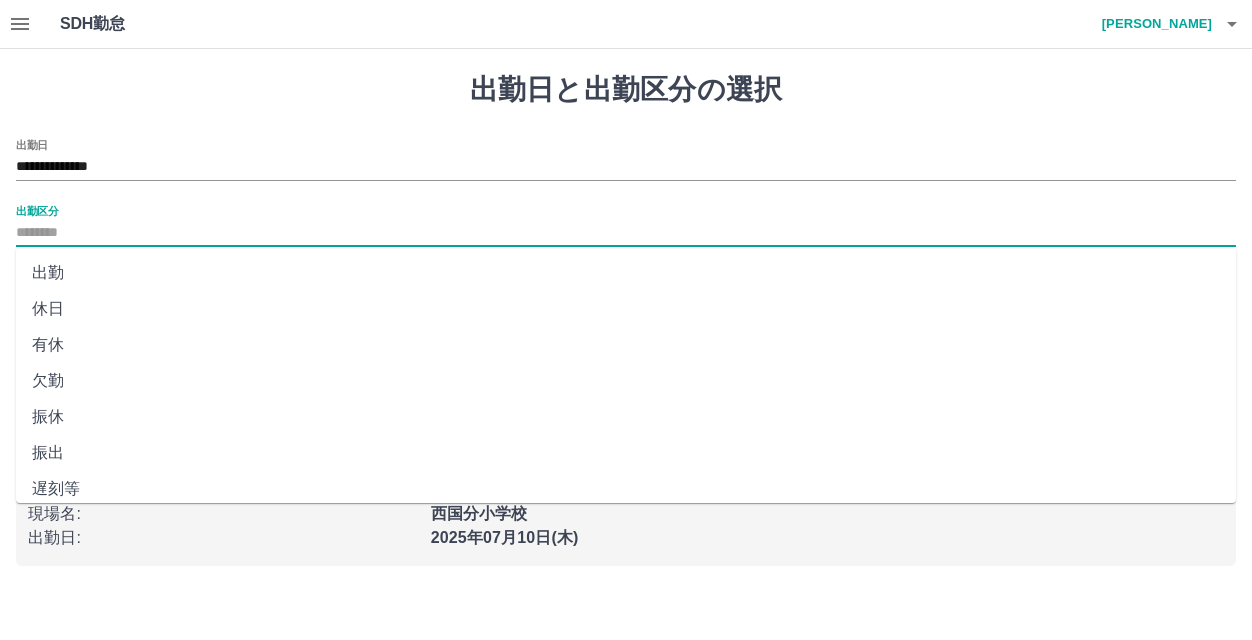 click on "出勤" at bounding box center (626, 273) 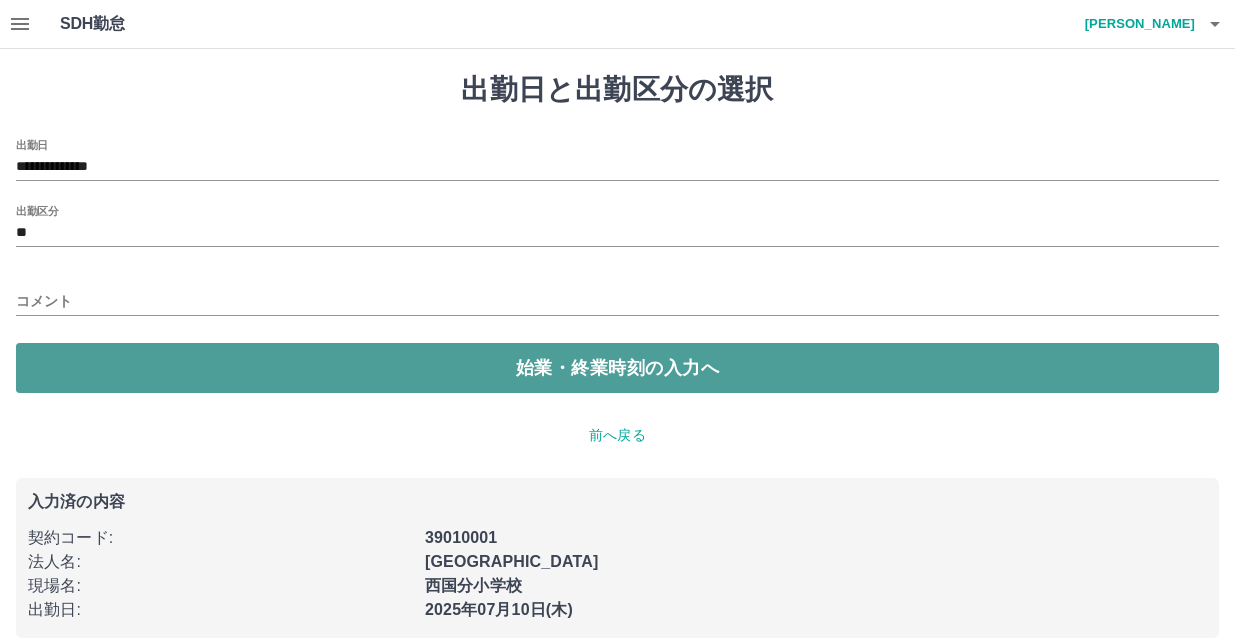 click on "始業・終業時刻の入力へ" at bounding box center [617, 368] 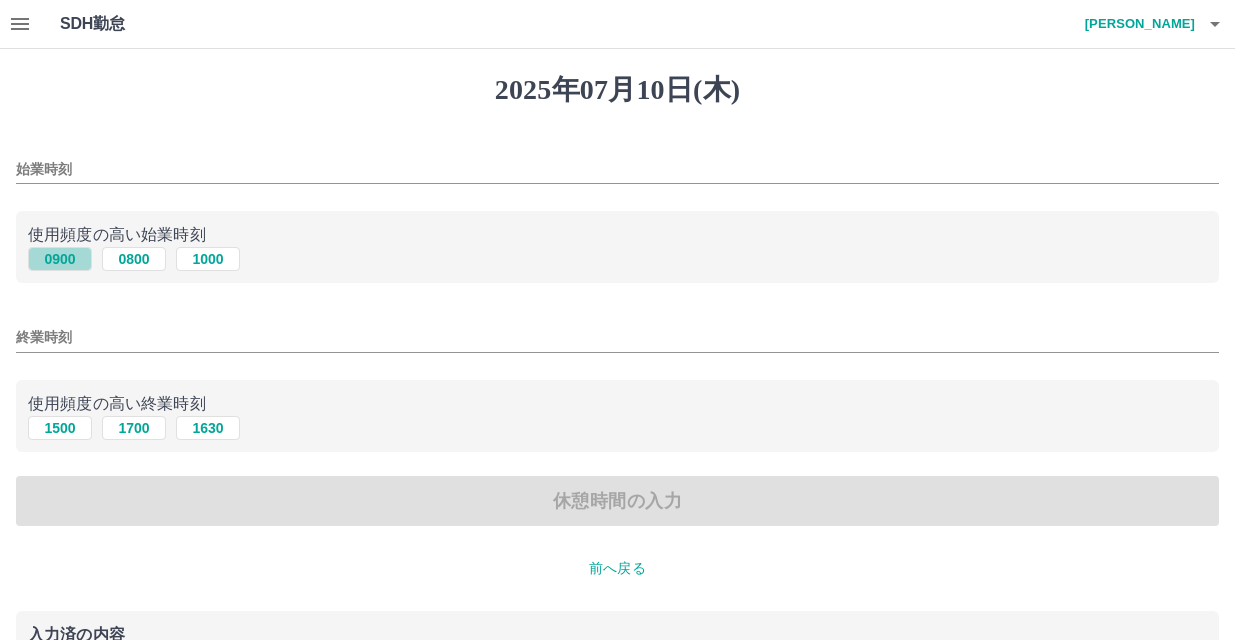 click on "0900" at bounding box center [60, 259] 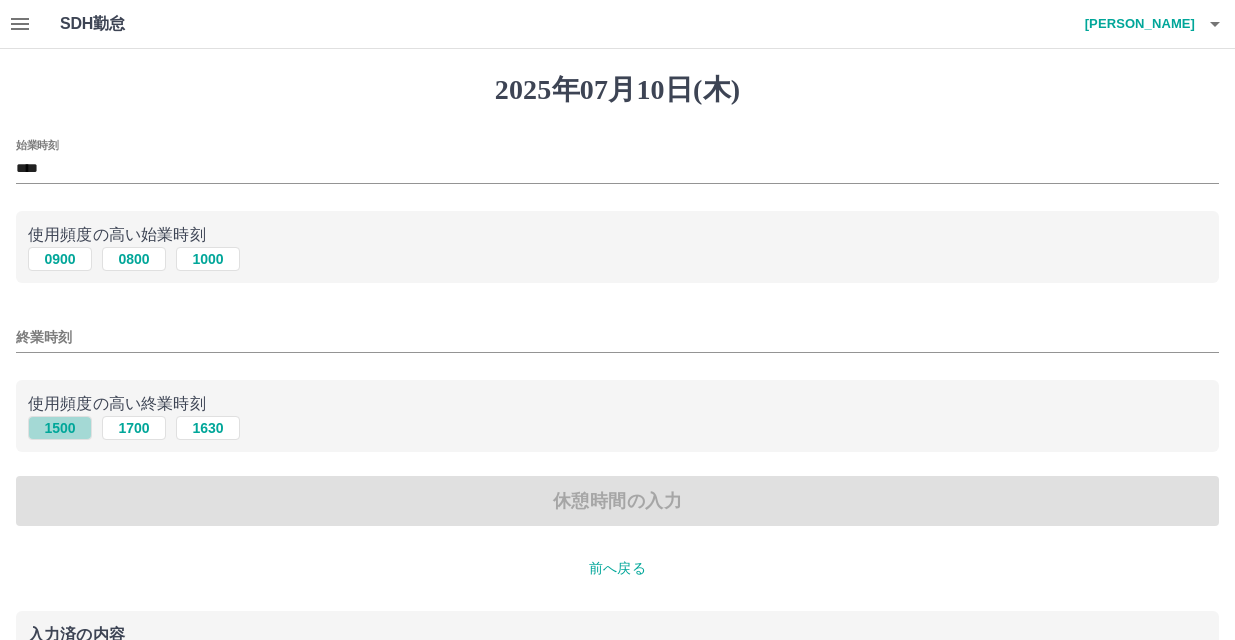 click on "1500" at bounding box center (60, 428) 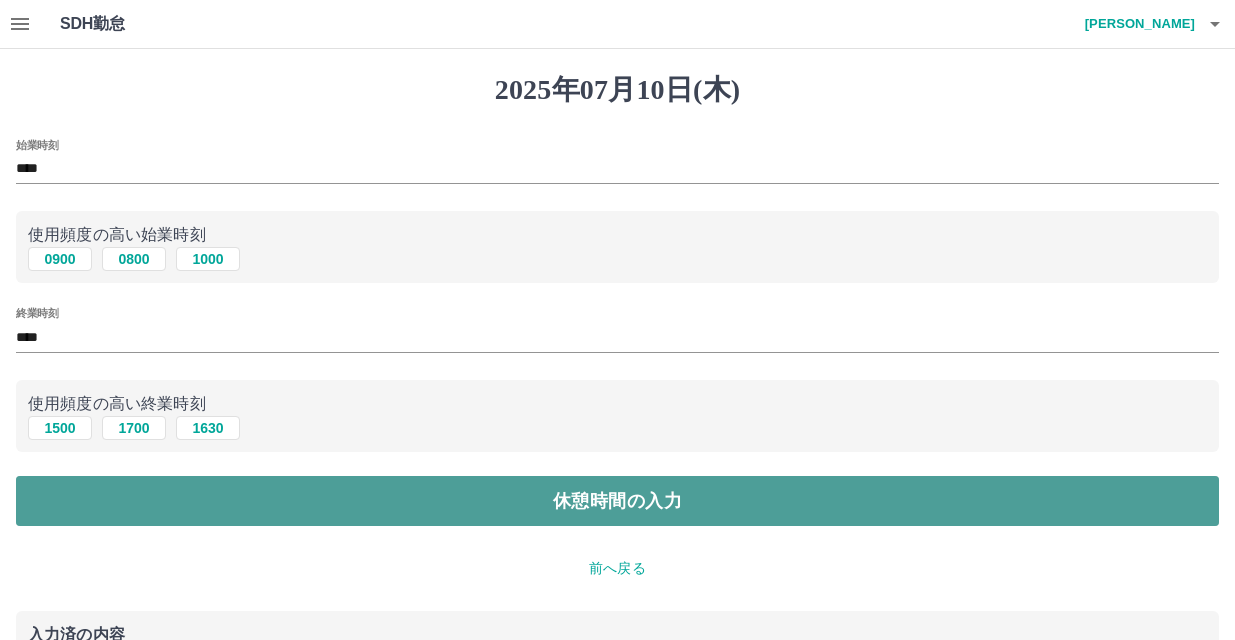 click on "休憩時間の入力" at bounding box center [617, 501] 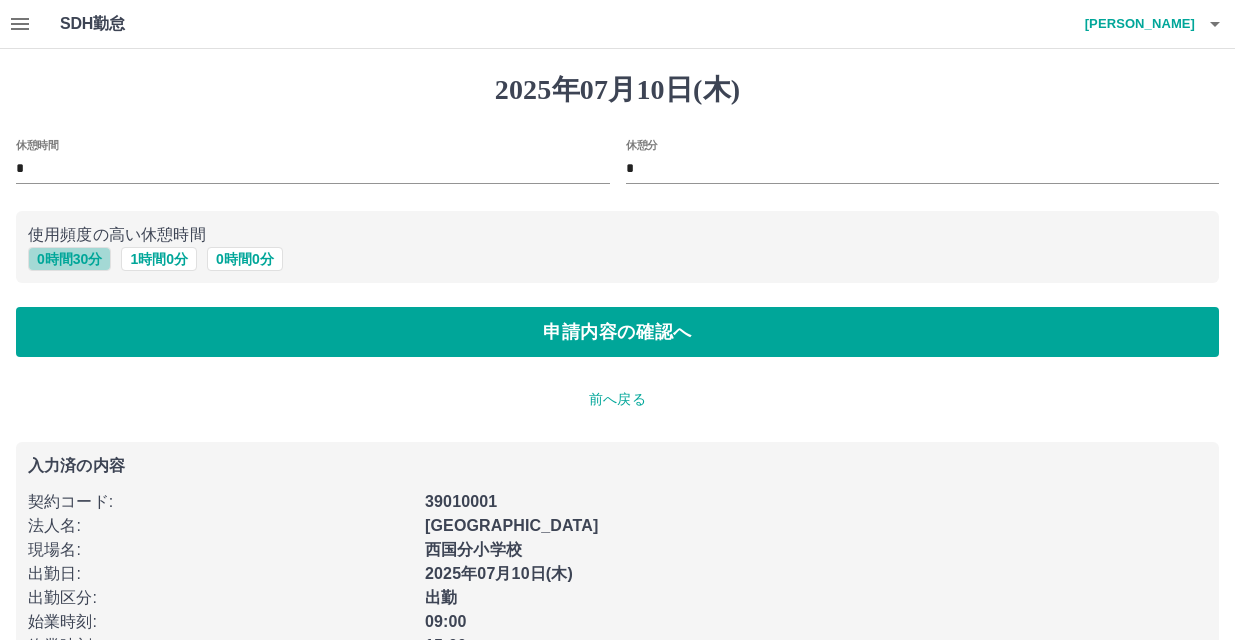 click on "0 時間 30 分" at bounding box center [69, 259] 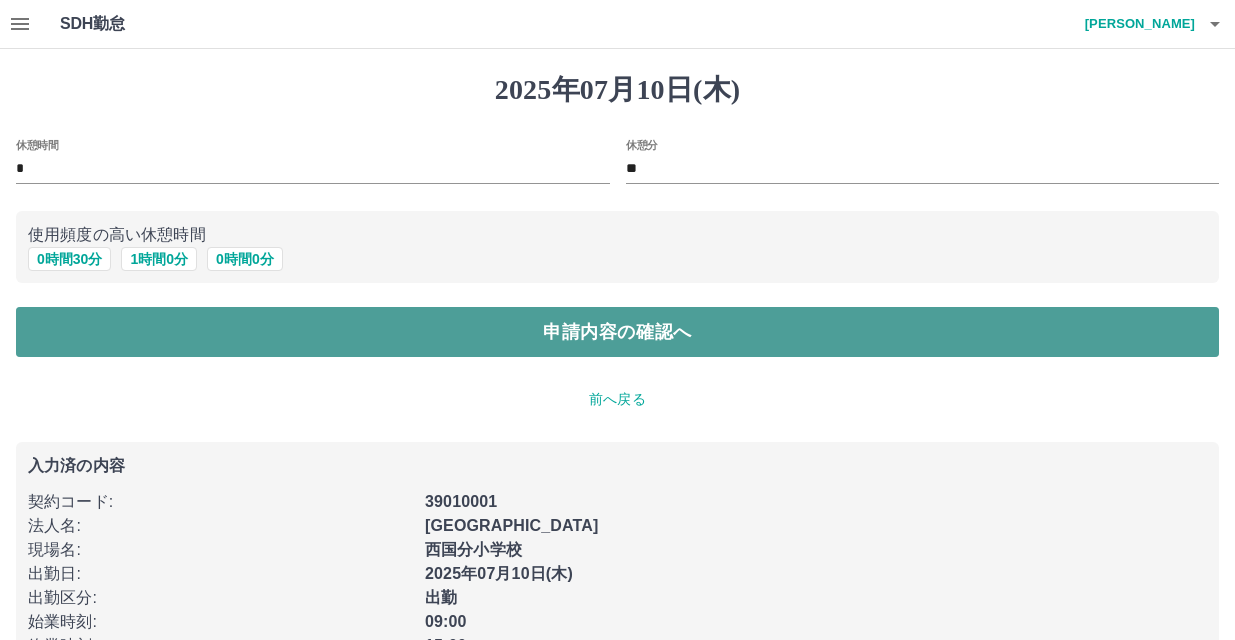 click on "申請内容の確認へ" at bounding box center (617, 332) 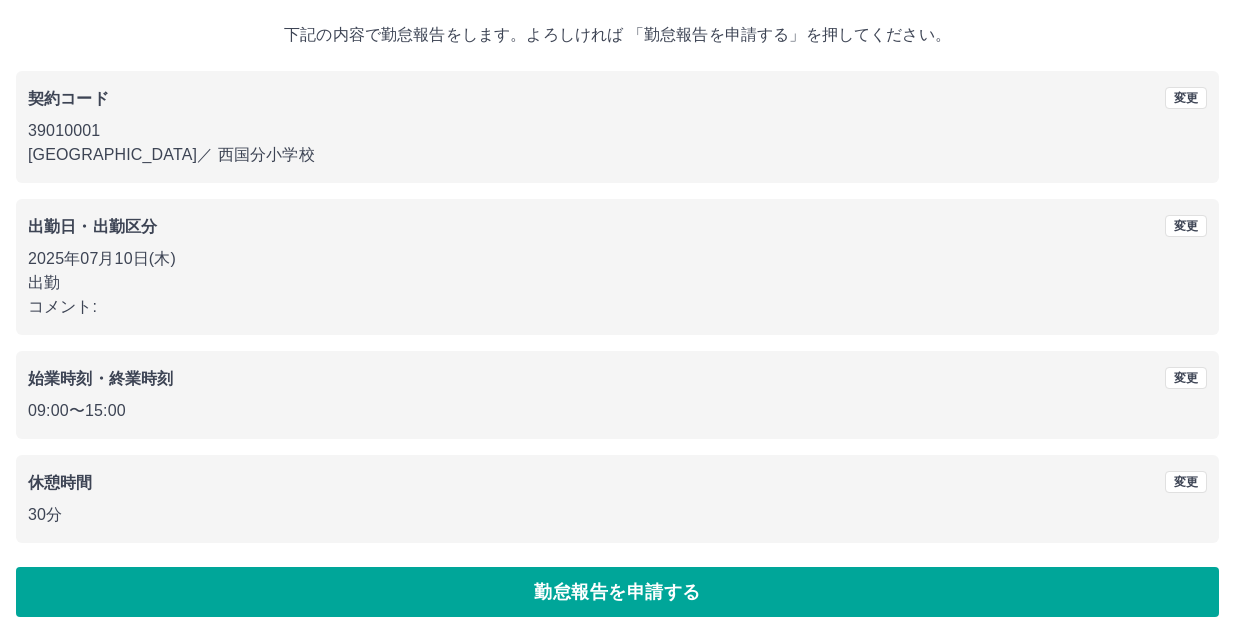 scroll, scrollTop: 109, scrollLeft: 0, axis: vertical 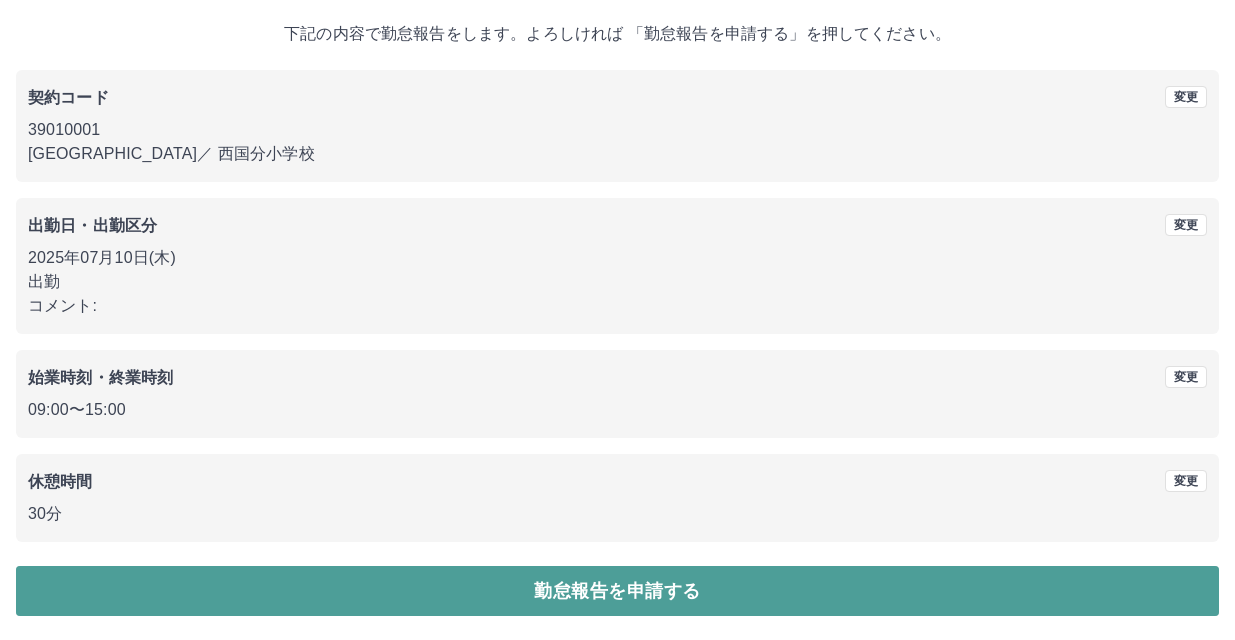 click on "勤怠報告を申請する" at bounding box center (617, 591) 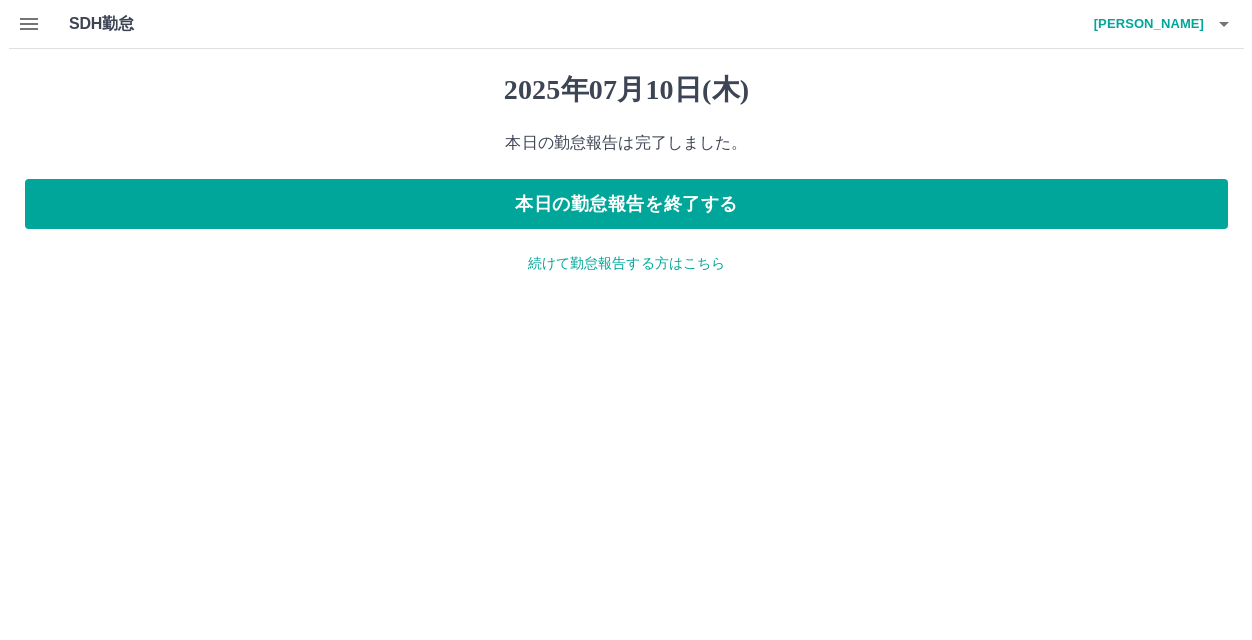 scroll, scrollTop: 0, scrollLeft: 0, axis: both 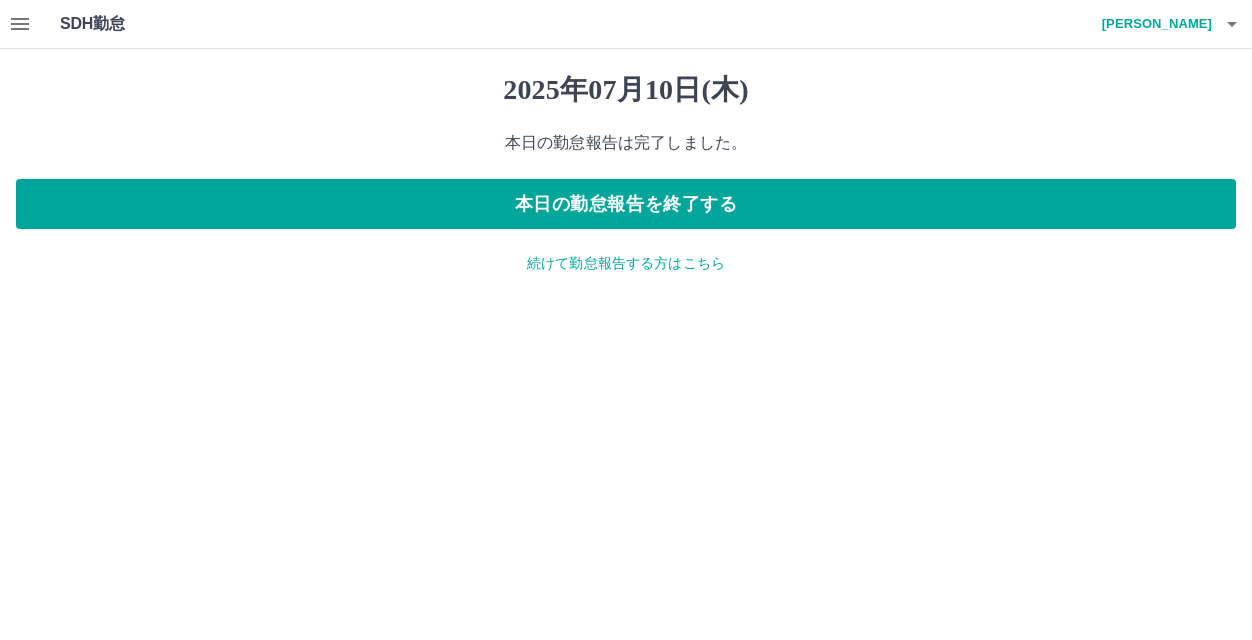 click on "SDH勤怠 東　由起子 2025年07月10日(木) 本日の勤怠報告は完了しました。 本日の勤怠報告を終了する 続けて勤怠報告する方はこちら SDH勤怠" at bounding box center [626, 149] 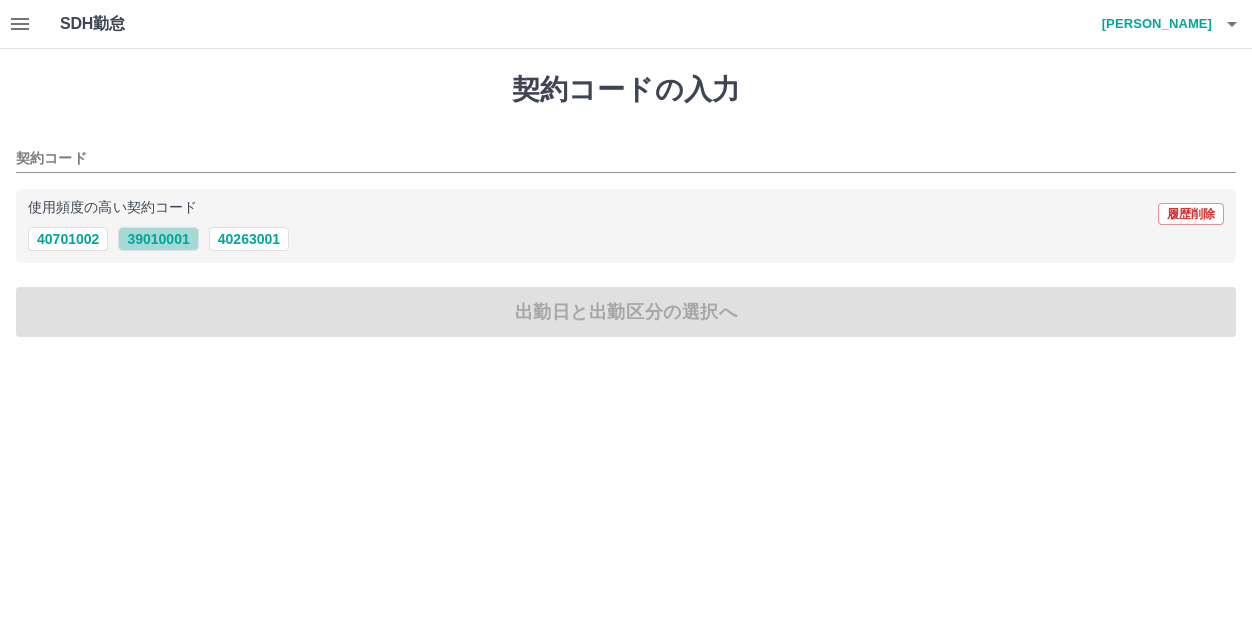 click on "39010001" at bounding box center (158, 239) 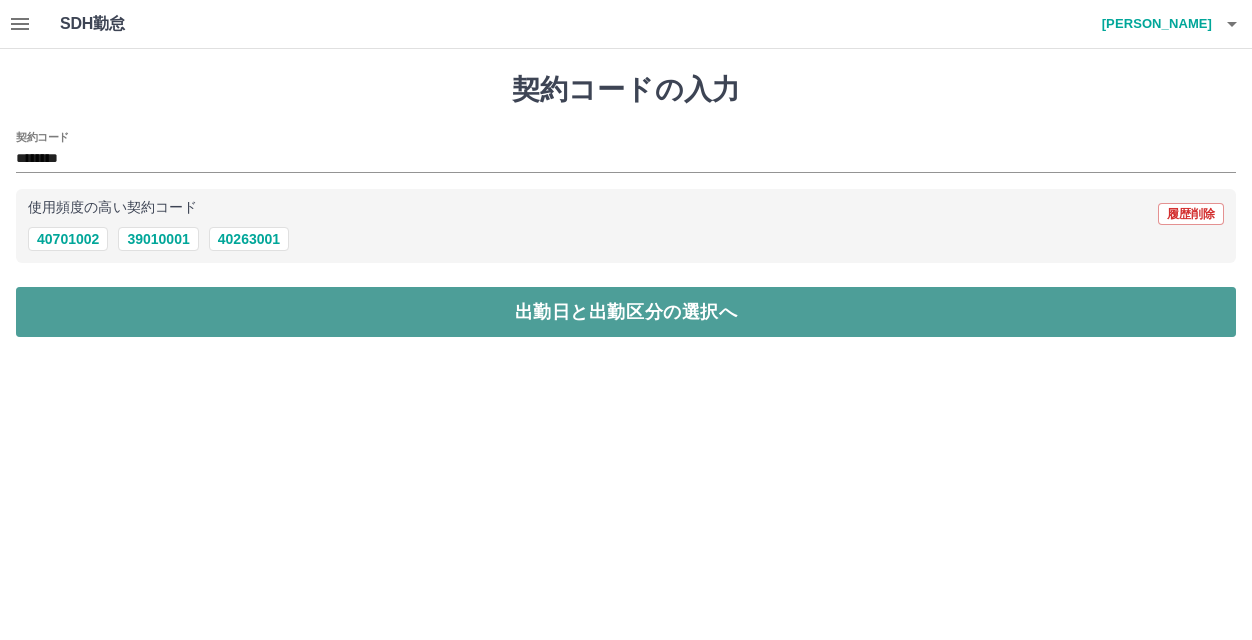 click on "出勤日と出勤区分の選択へ" at bounding box center (626, 312) 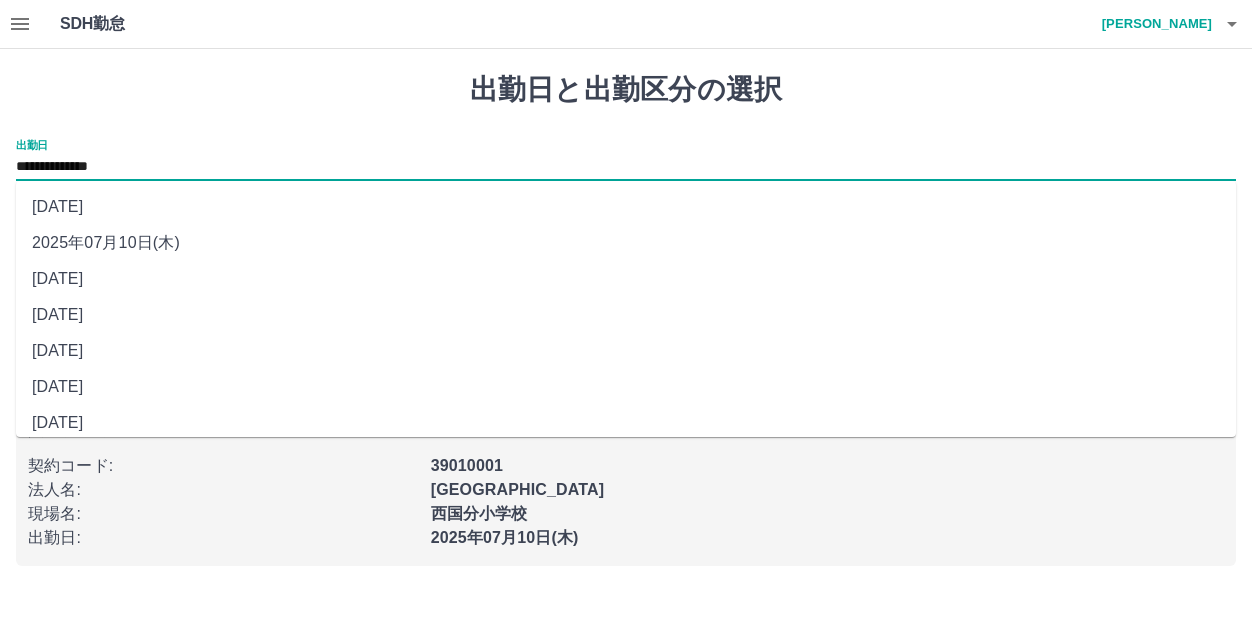 click on "**********" at bounding box center [626, 167] 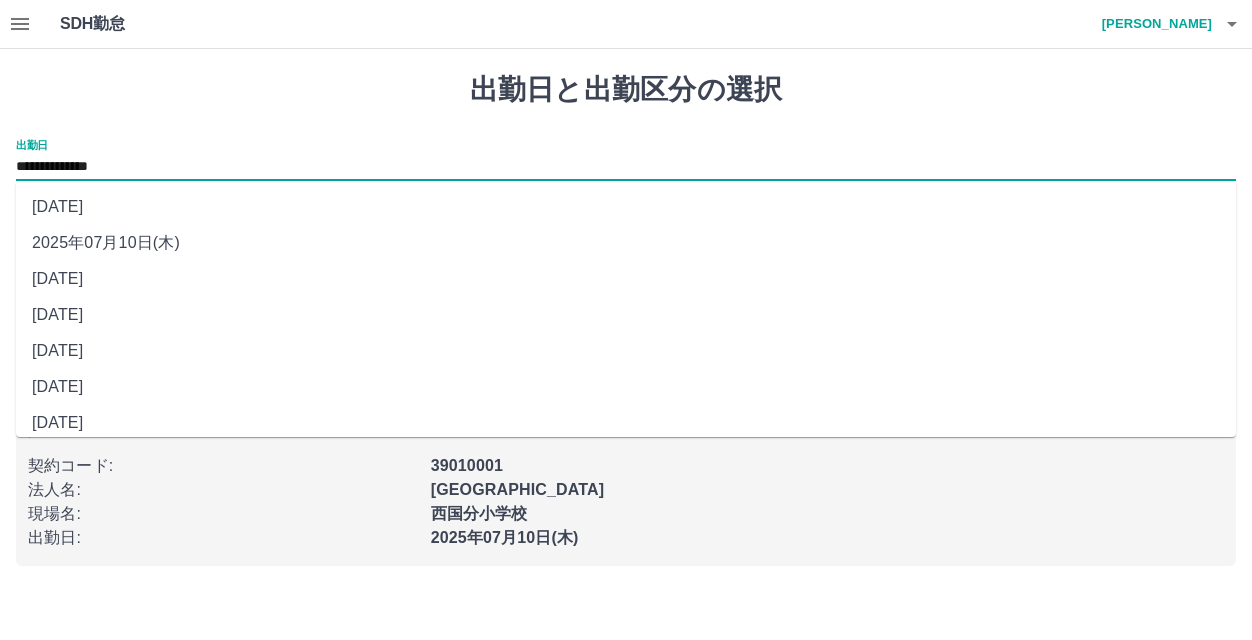click on "2025年07月09日(水)" at bounding box center (626, 279) 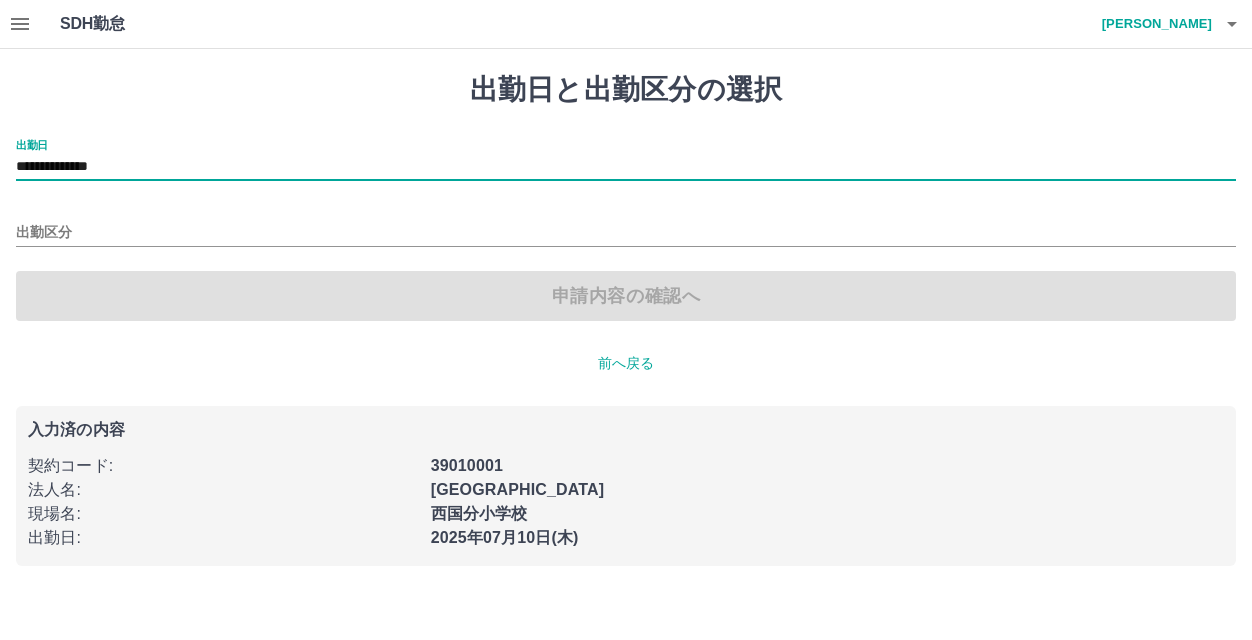 type on "**********" 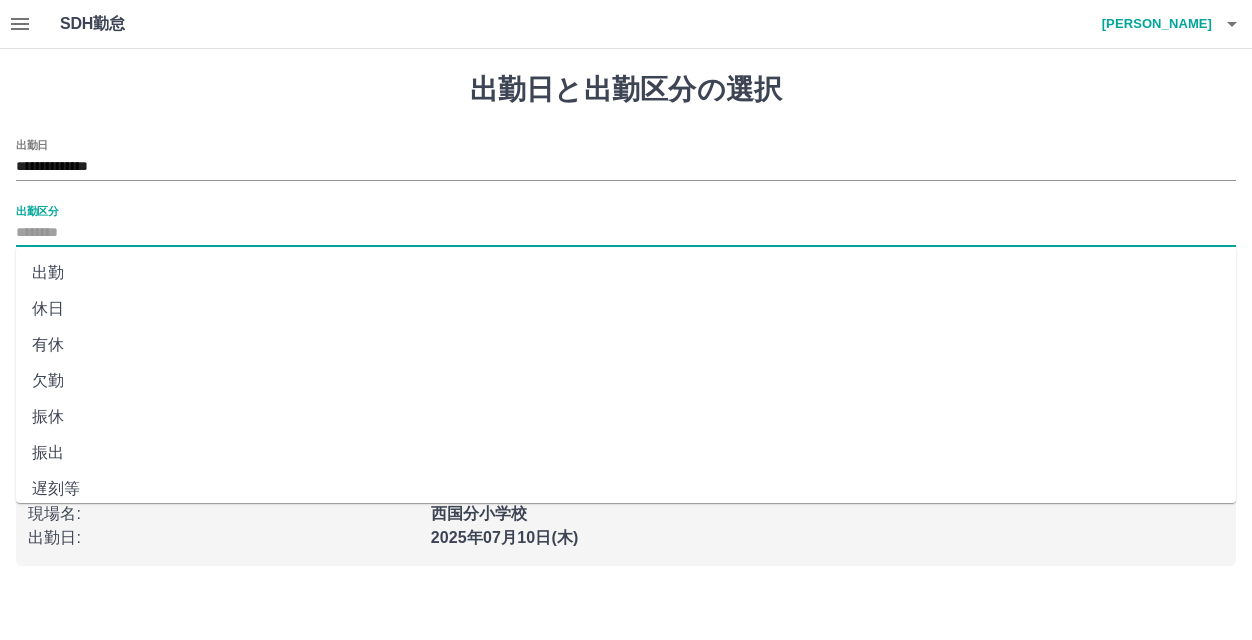 click on "出勤区分" at bounding box center [626, 233] 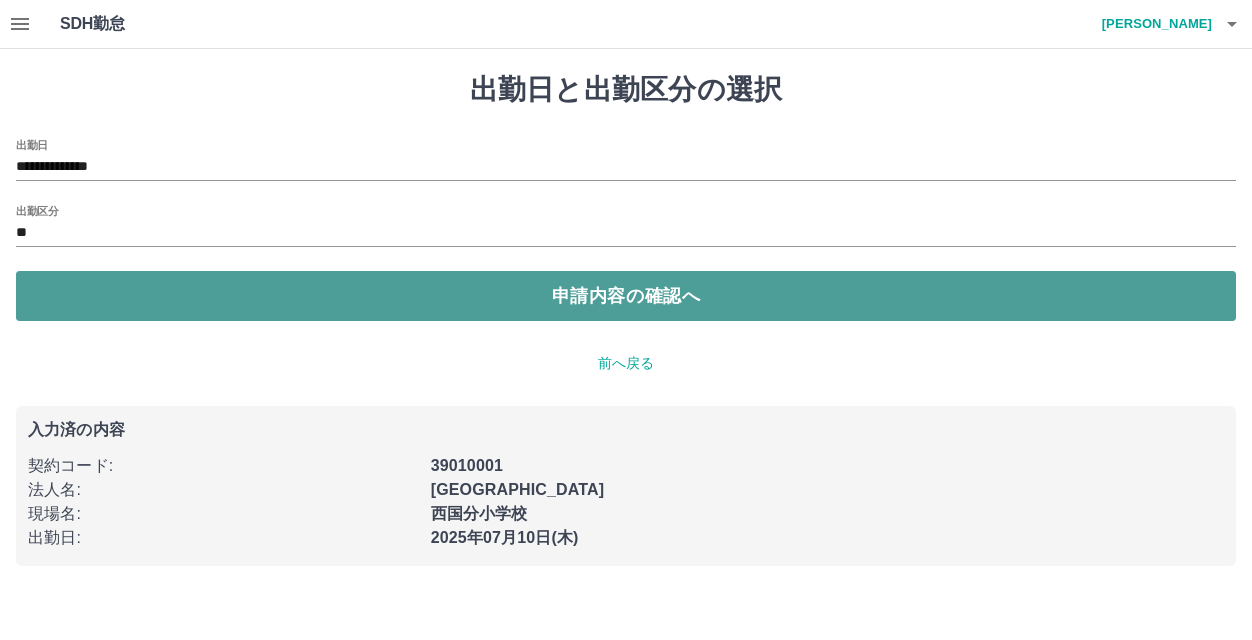 click on "申請内容の確認へ" at bounding box center (626, 296) 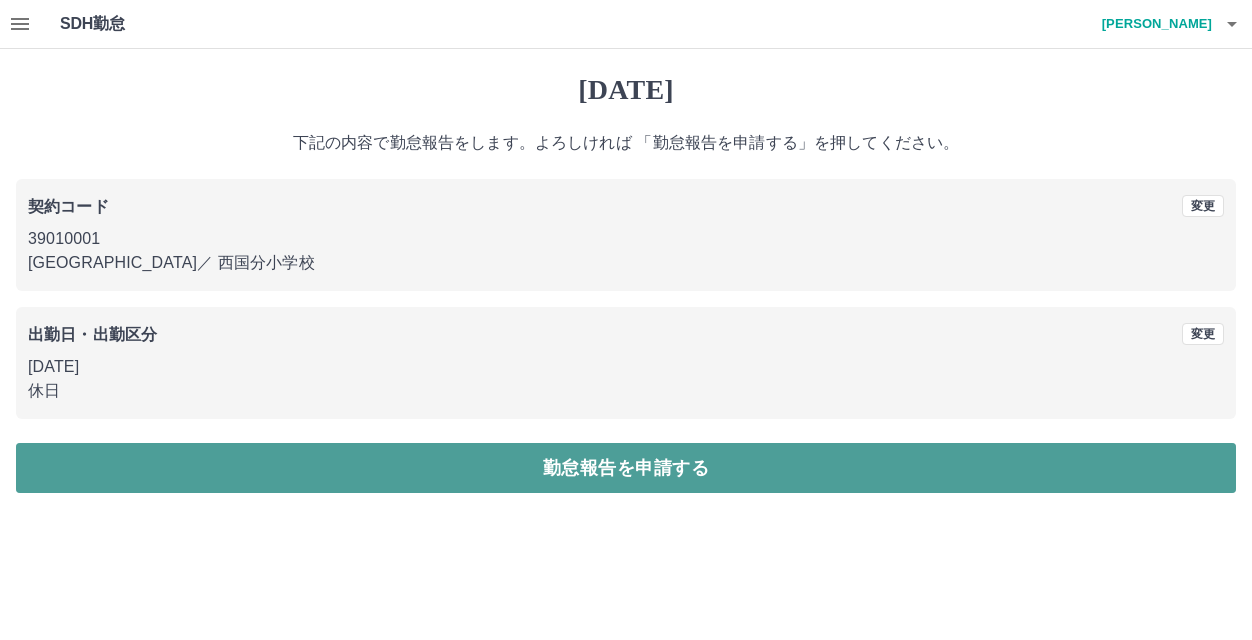 click on "勤怠報告を申請する" at bounding box center (626, 468) 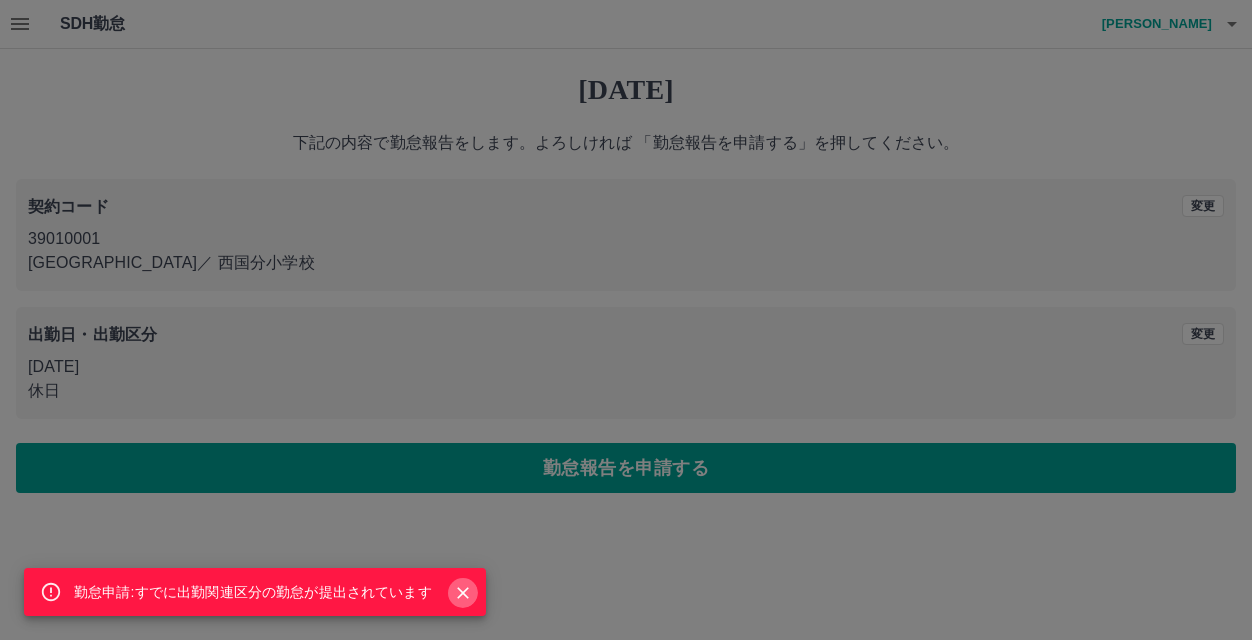 click 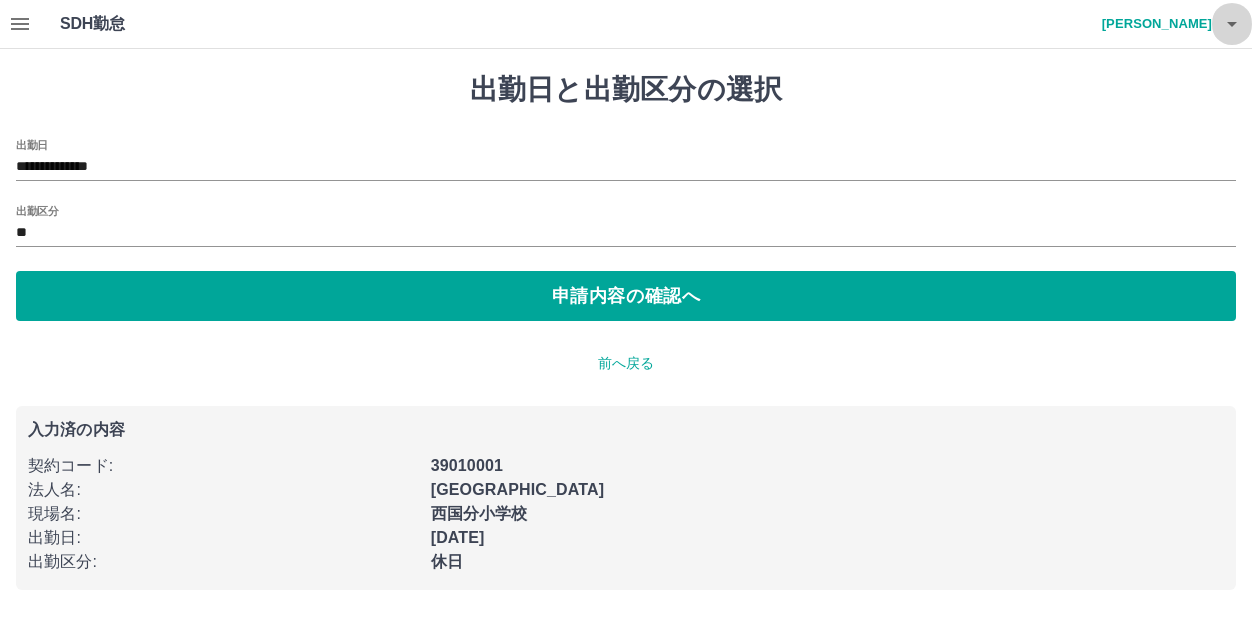 click 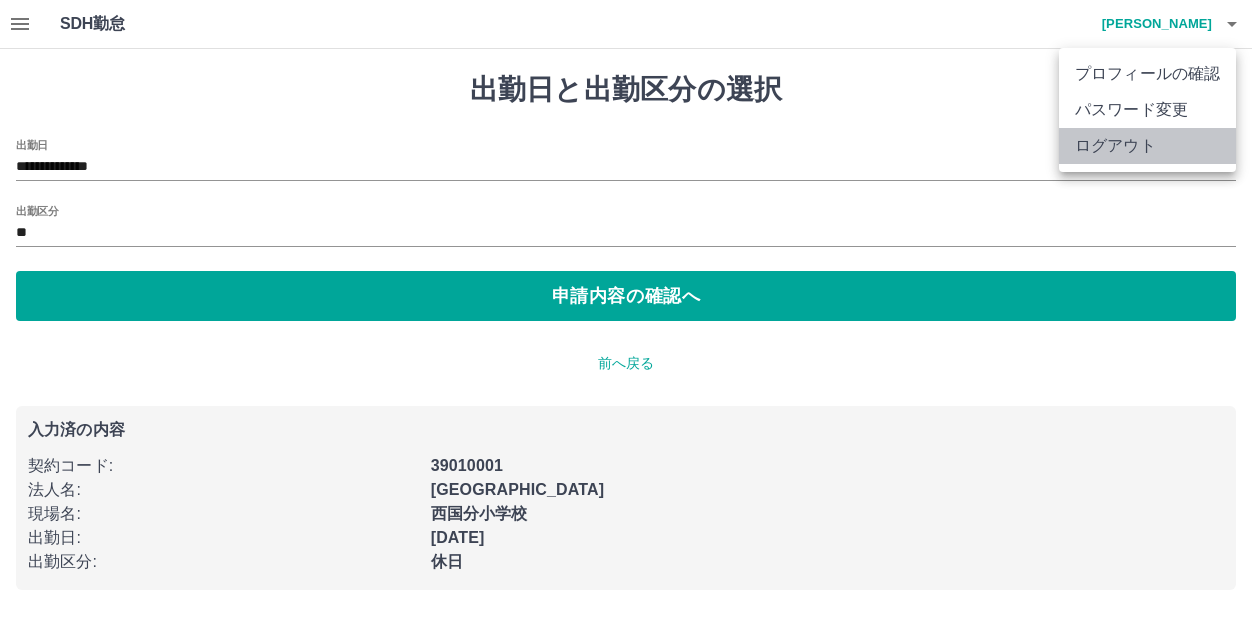 click on "ログアウト" at bounding box center [1147, 146] 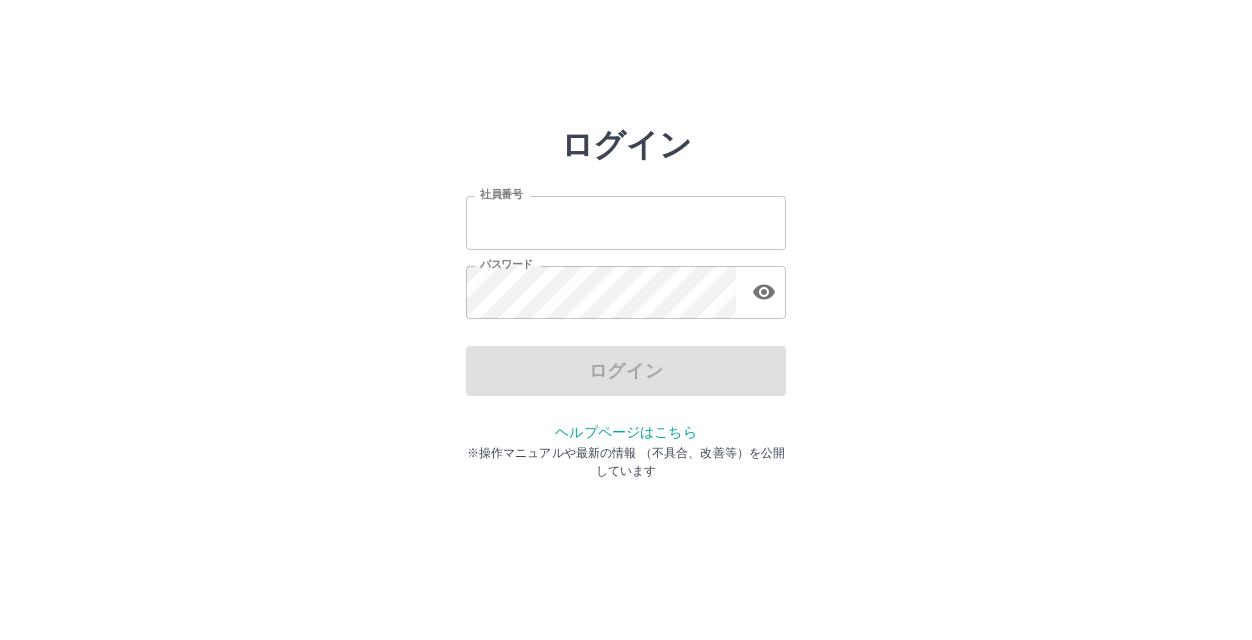 scroll, scrollTop: 0, scrollLeft: 0, axis: both 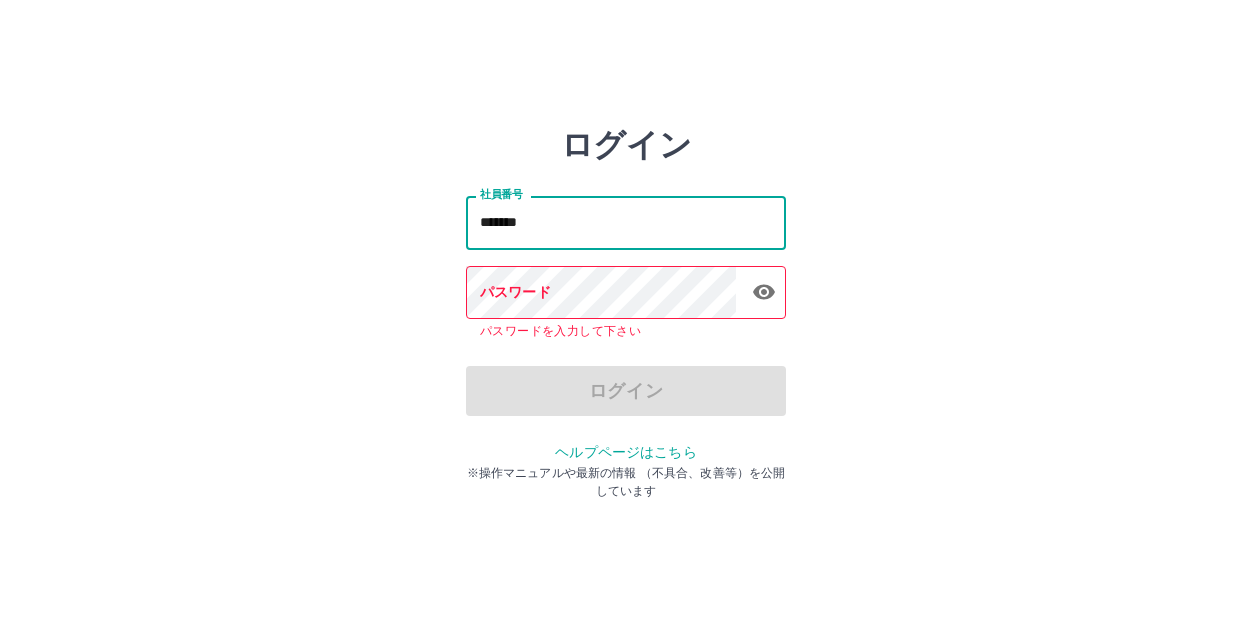 click on "*******" at bounding box center (626, 222) 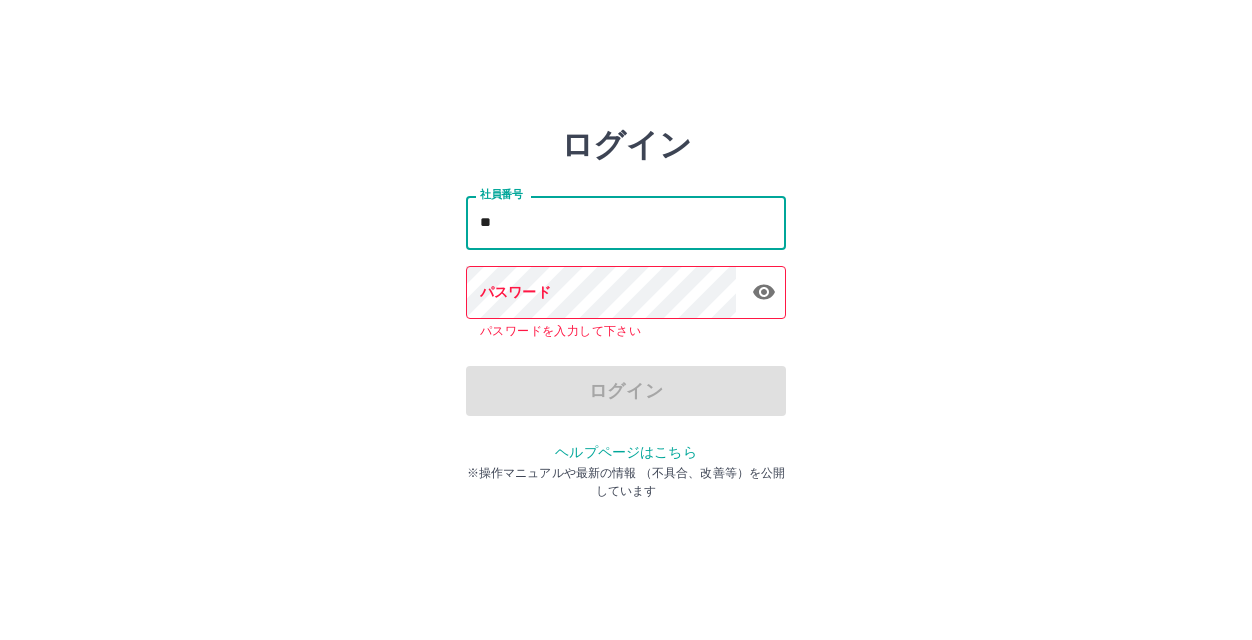 type on "*" 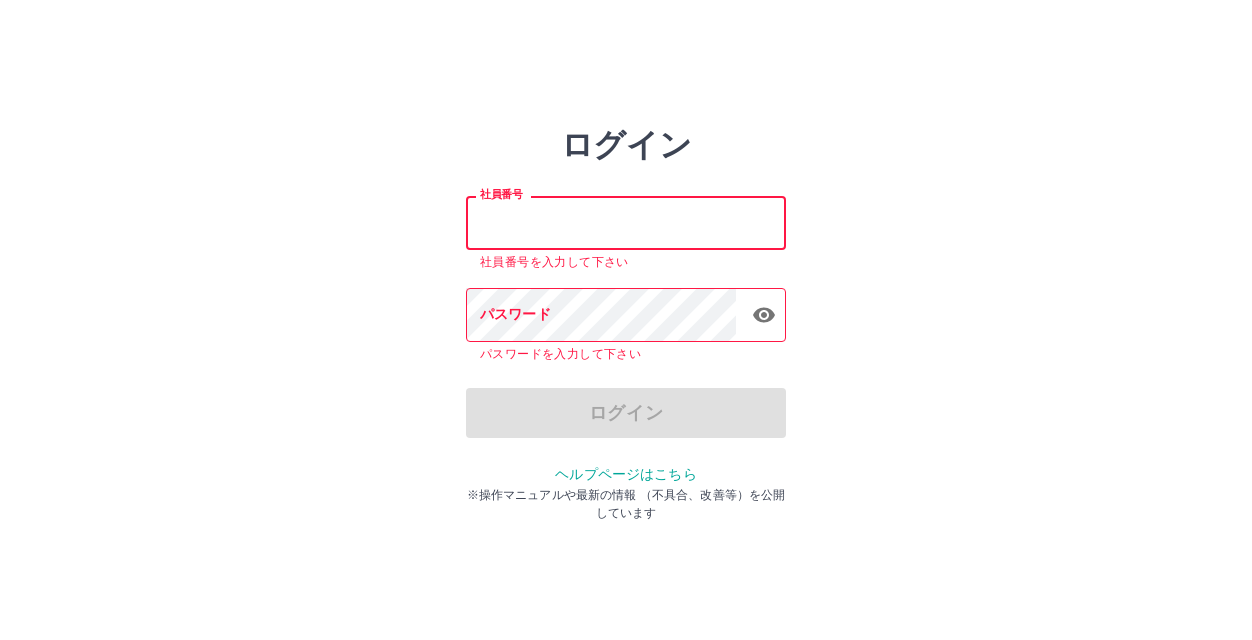 type 